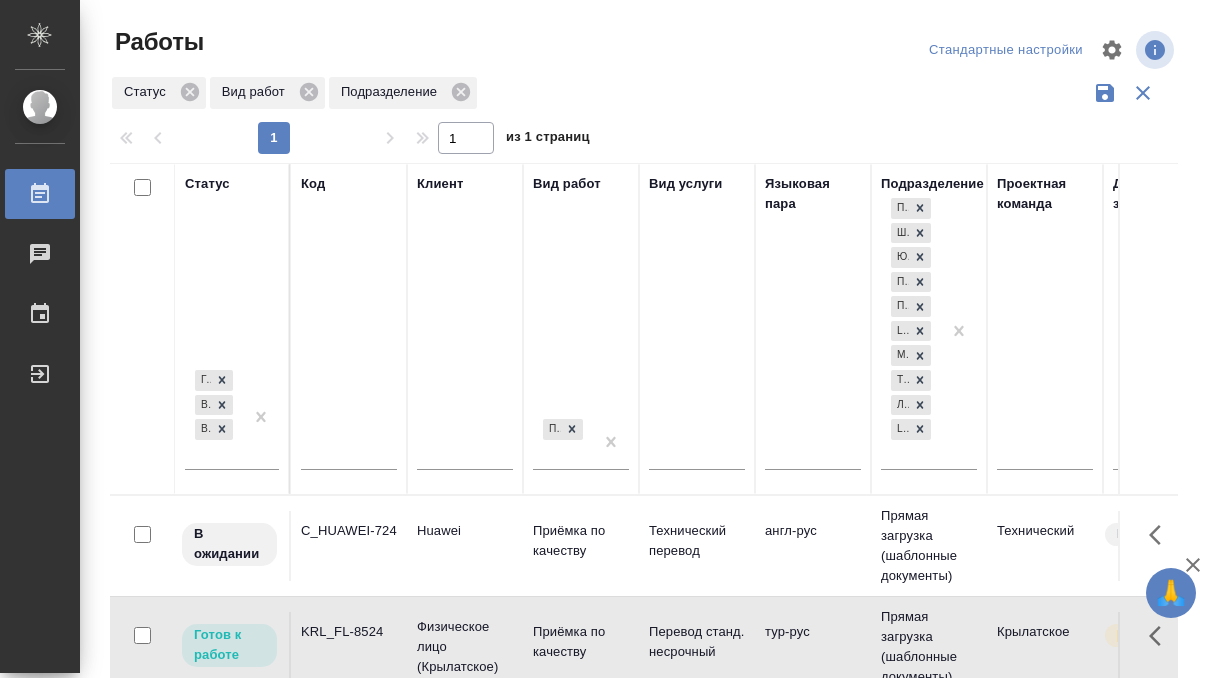 click at bounding box center (349, 456) 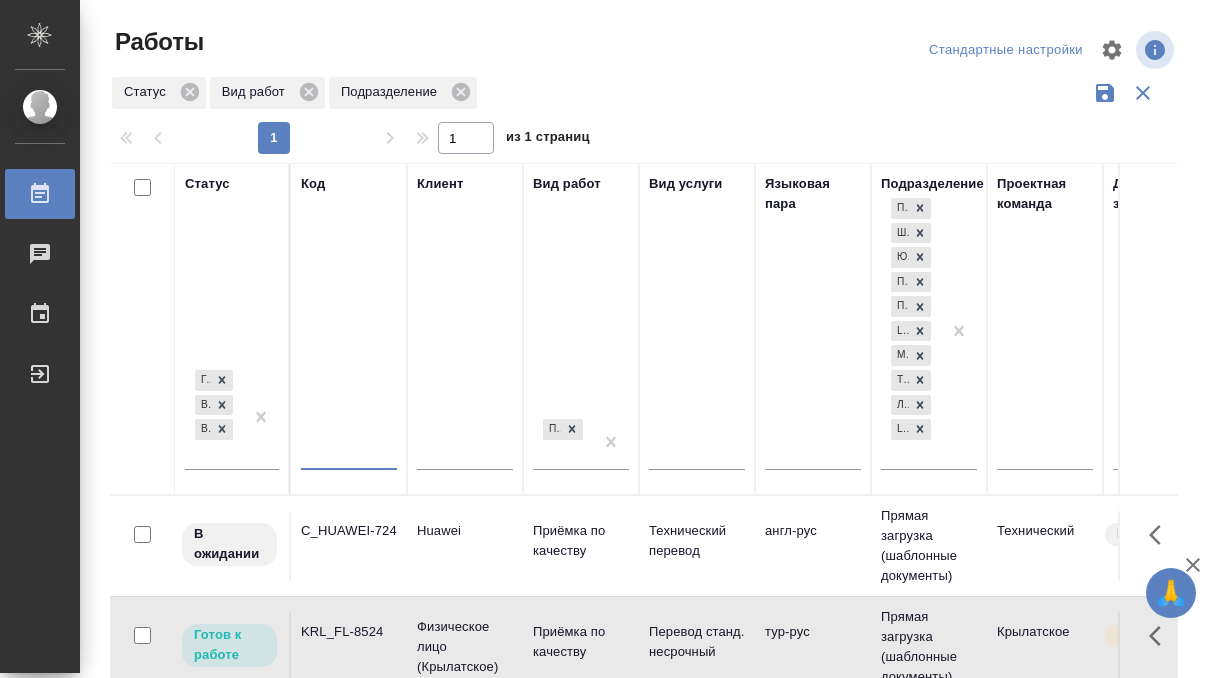 paste on "D_FKN-261" 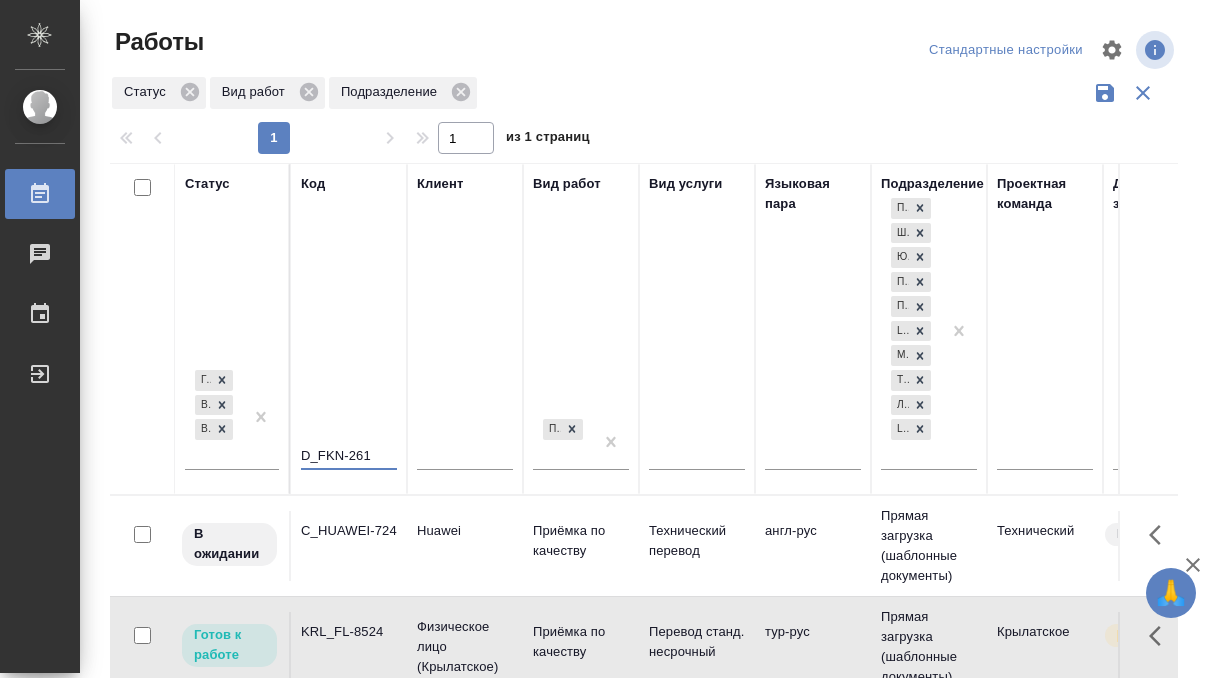 type on "D_FKN-261" 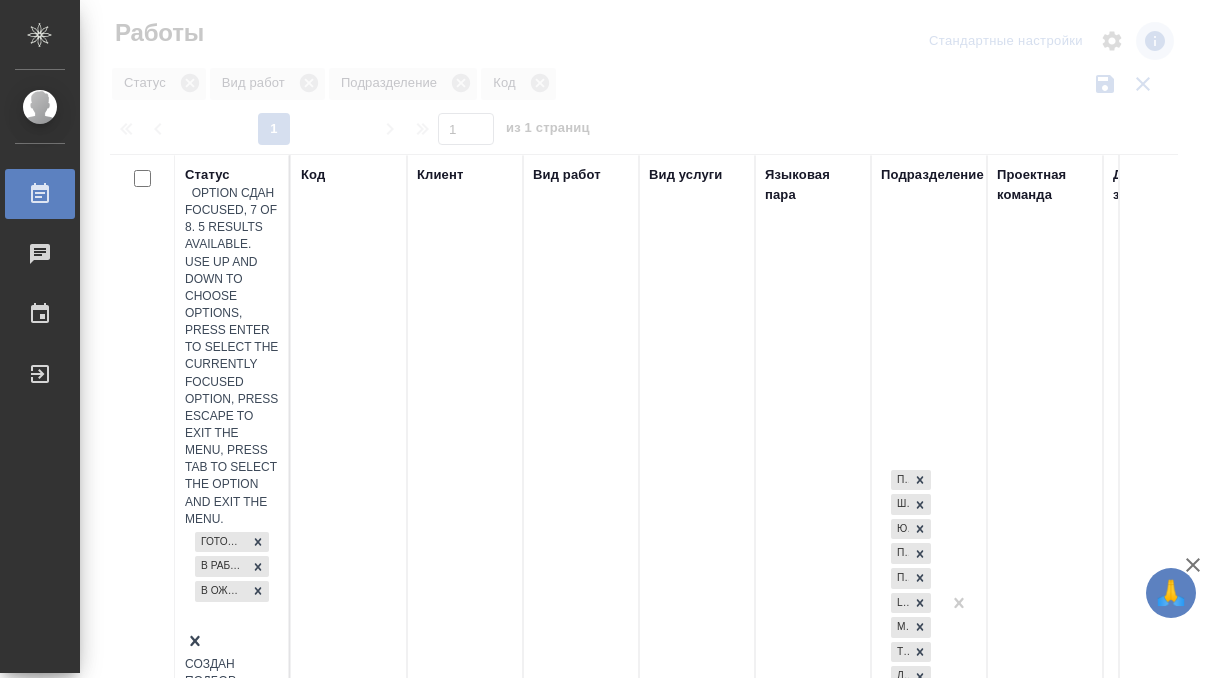 scroll, scrollTop: 10, scrollLeft: 0, axis: vertical 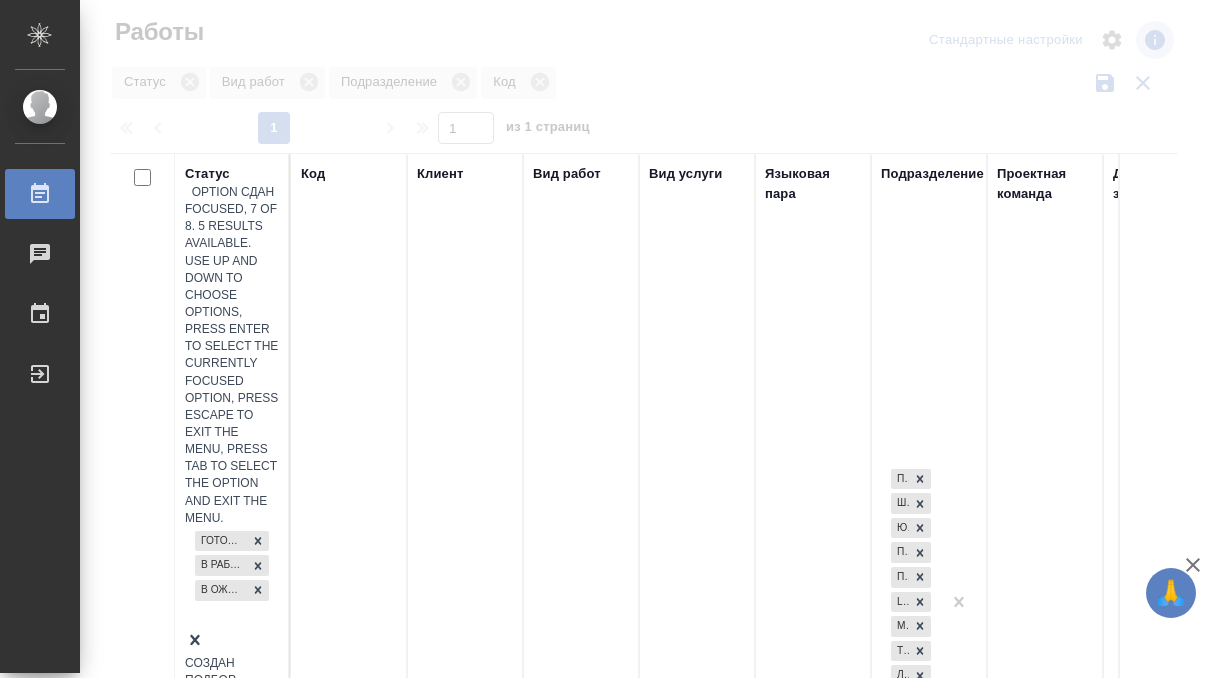 click on "Сдан" at bounding box center [232, 714] 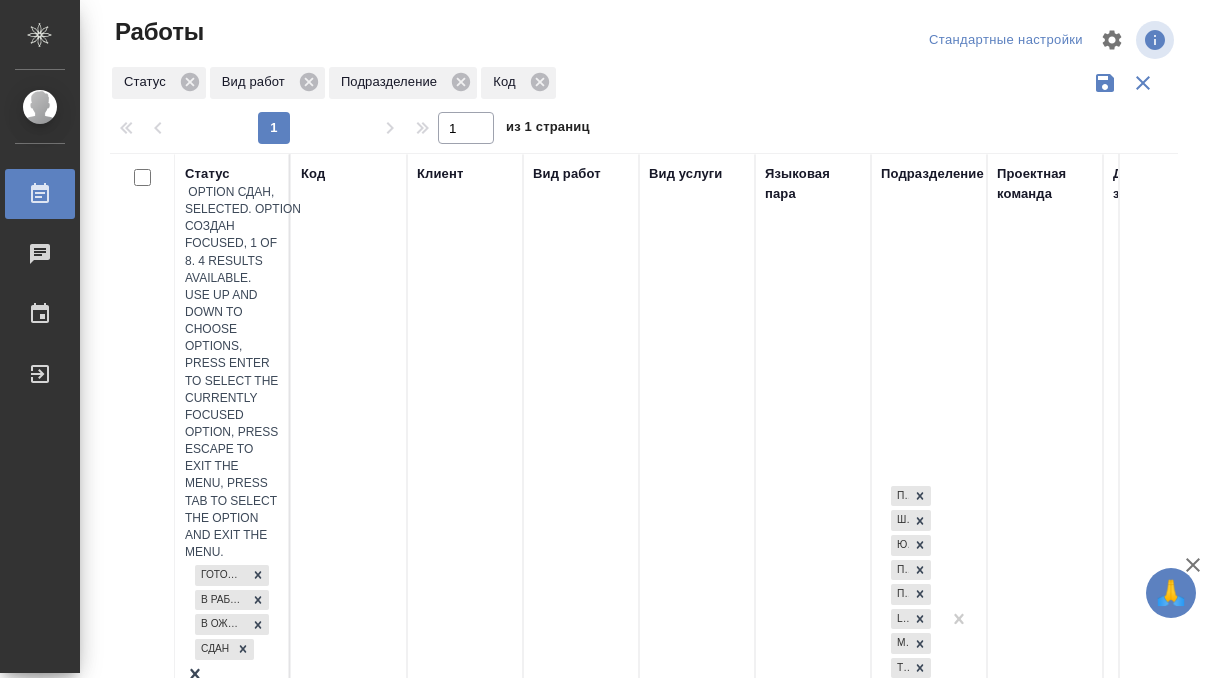 click at bounding box center [232, 676] 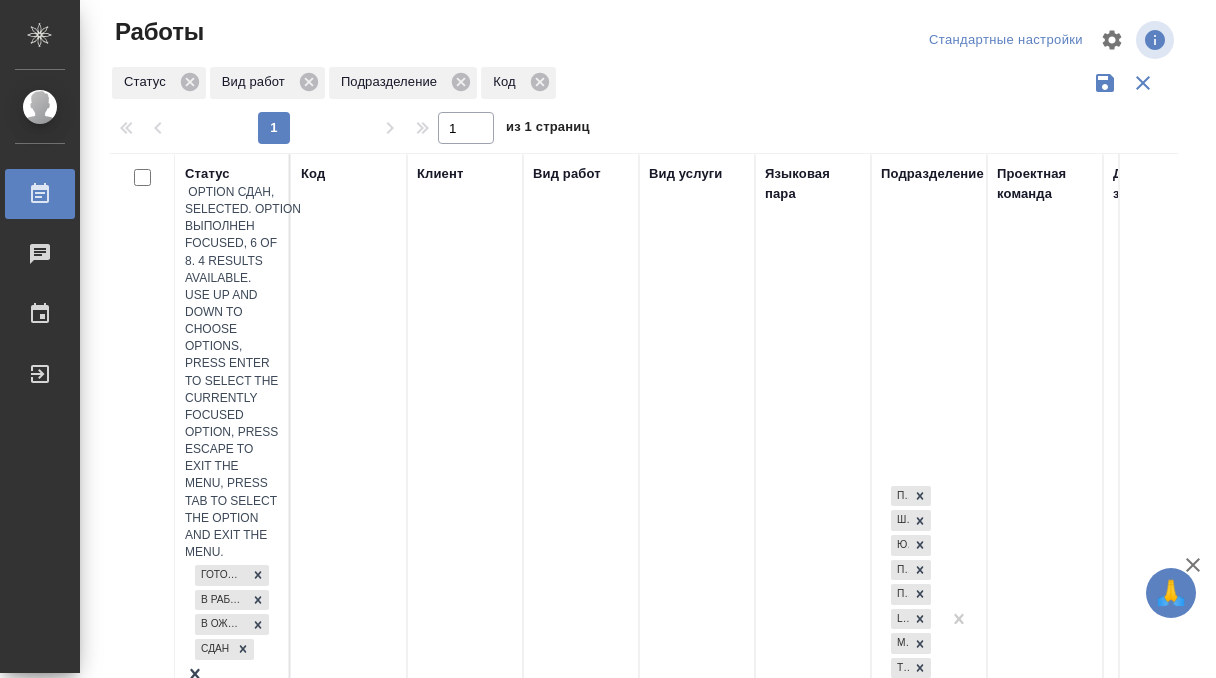 click on "Выполнен" at bounding box center [232, 731] 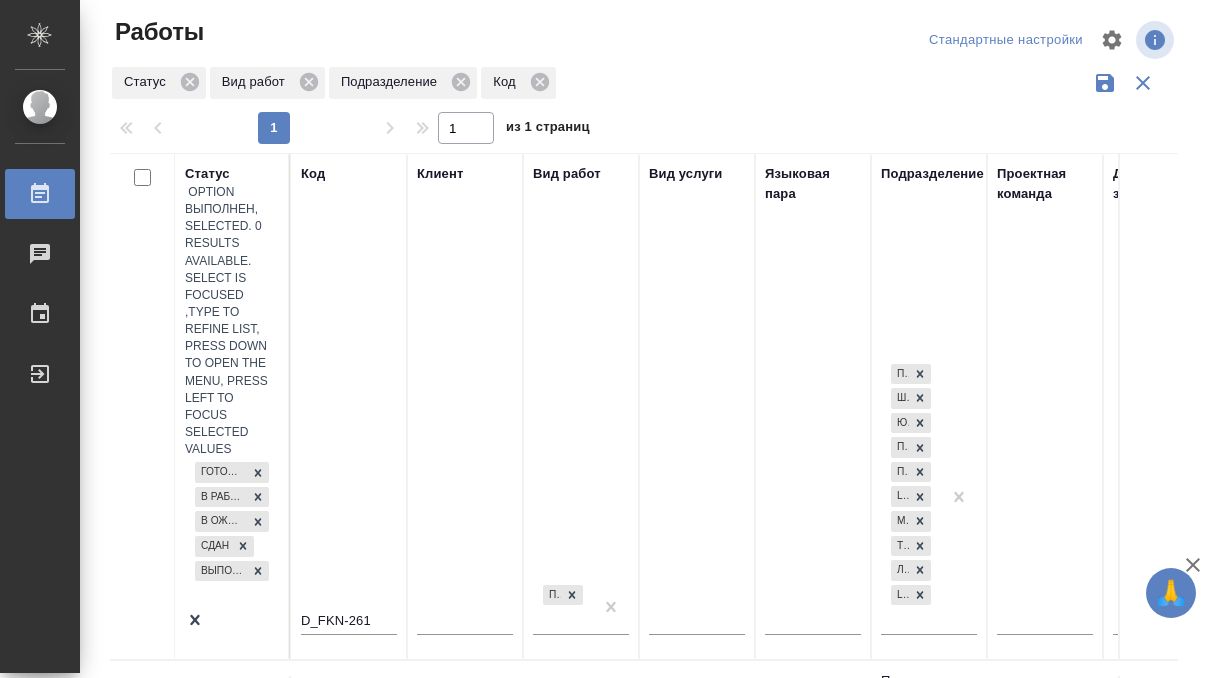 click on "D_FKN-261" at bounding box center [349, 696] 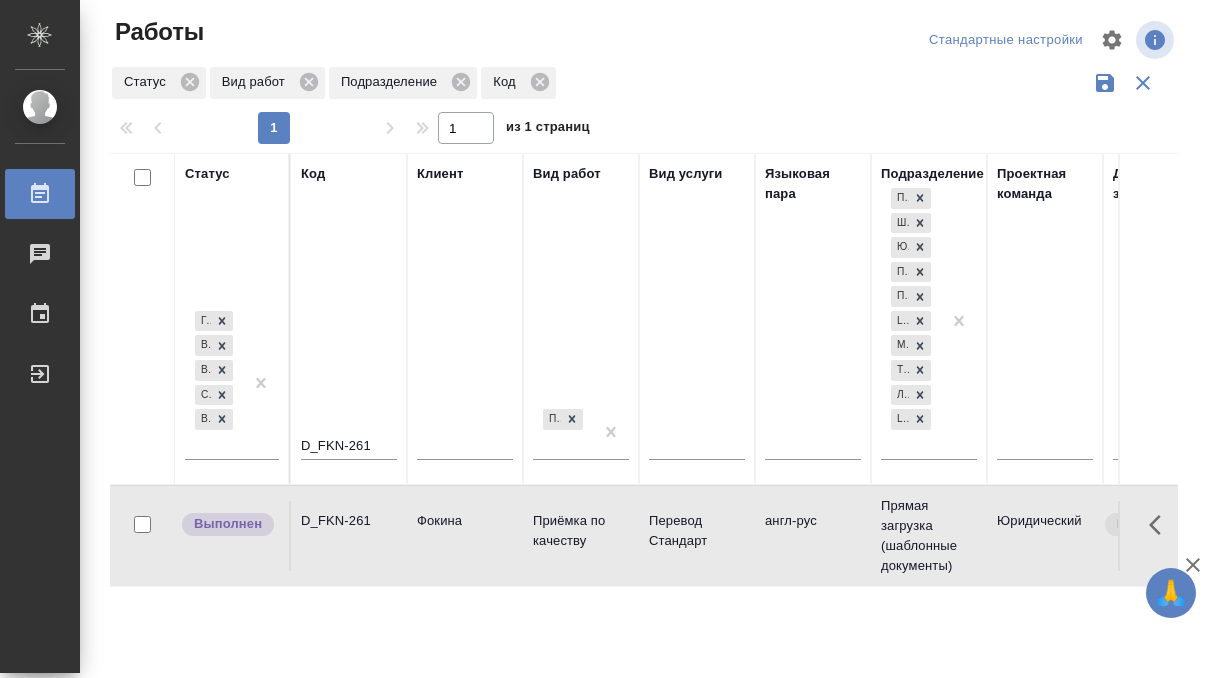 click on "D_FKN-261" at bounding box center [349, 521] 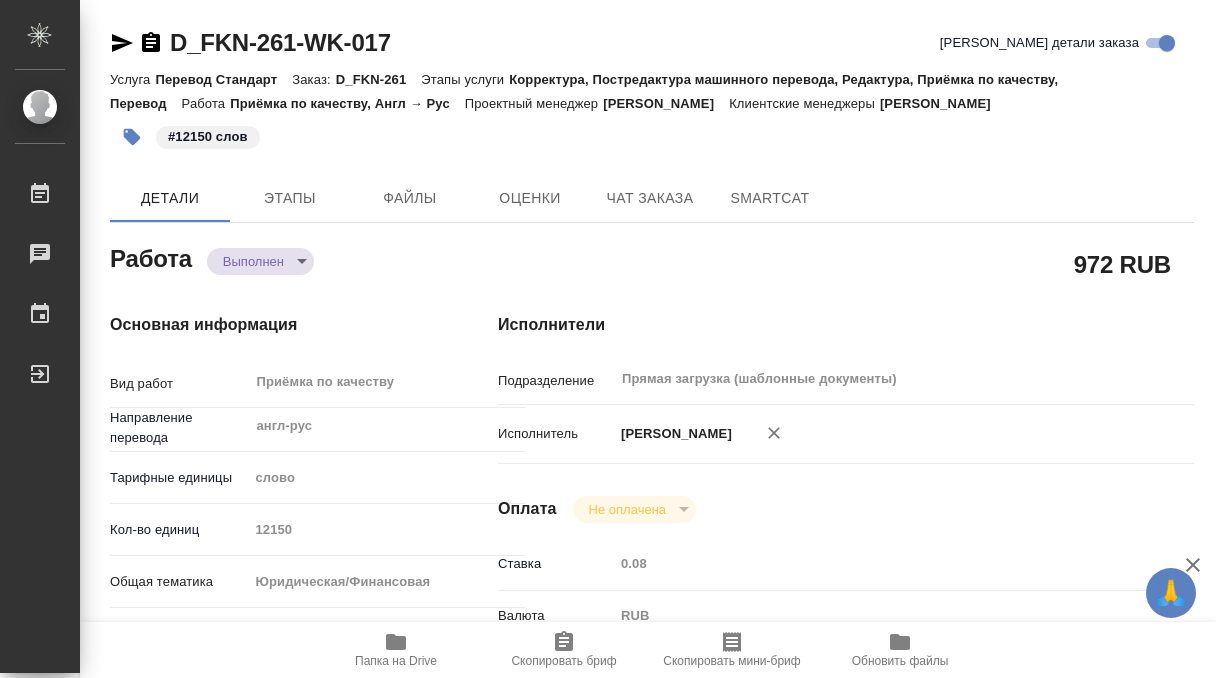 scroll, scrollTop: 0, scrollLeft: 0, axis: both 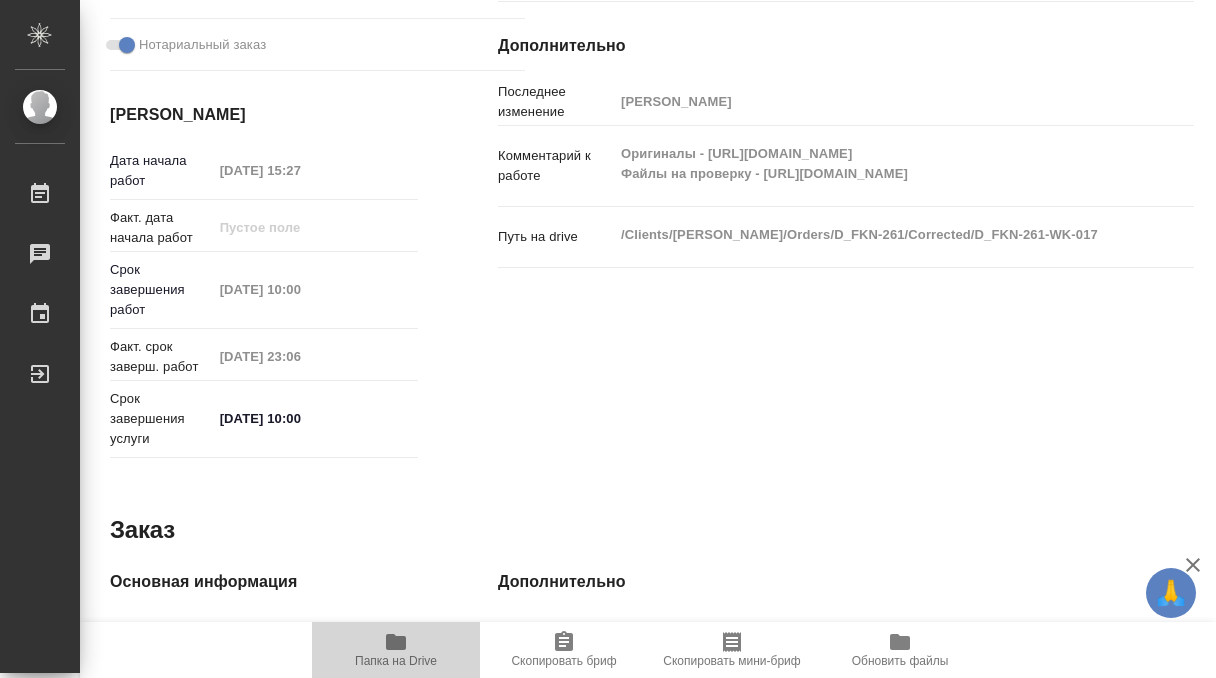 click 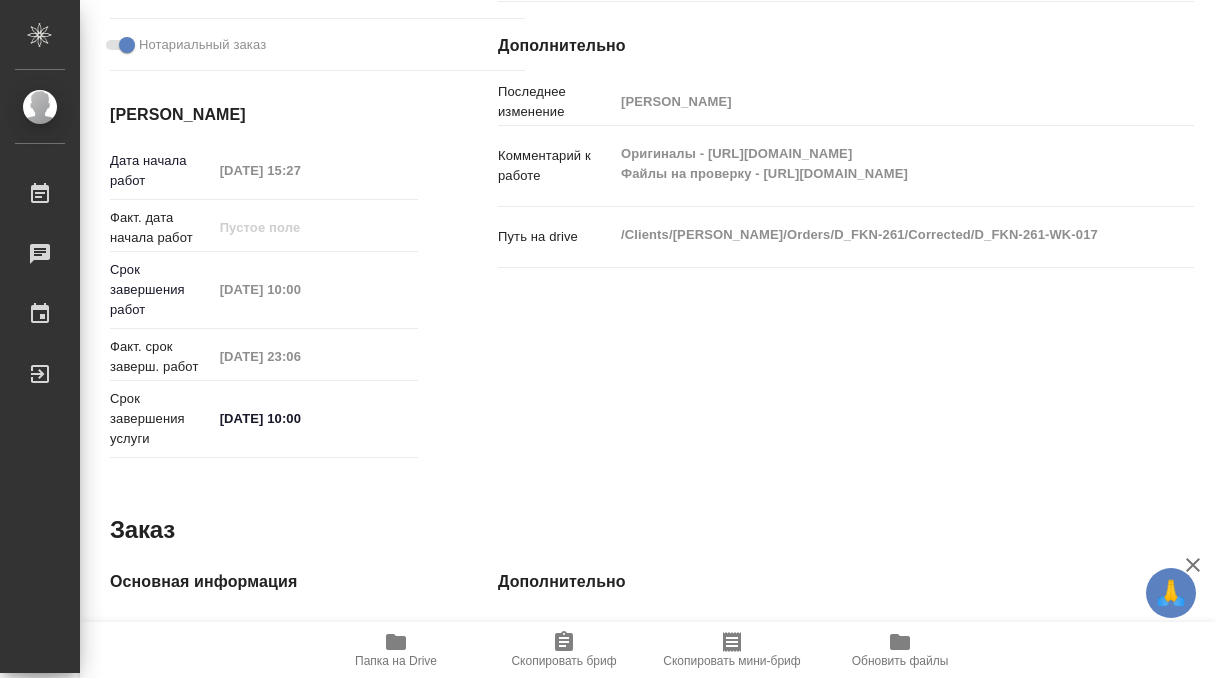 scroll, scrollTop: 0, scrollLeft: 0, axis: both 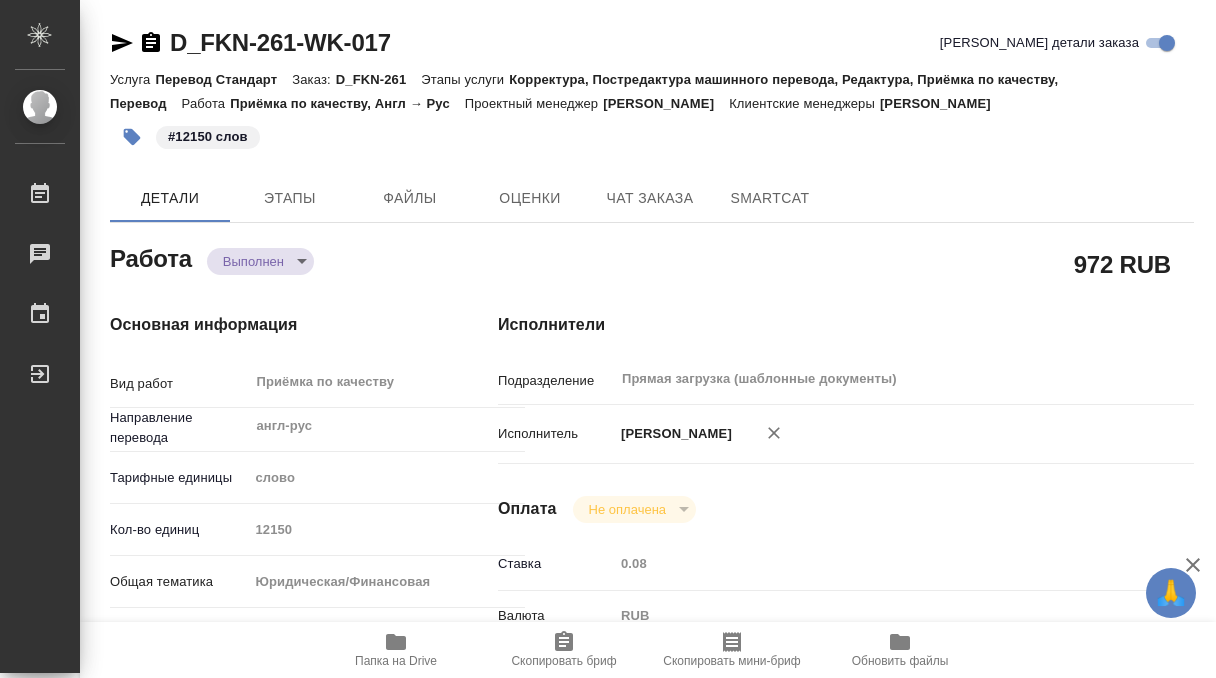 click on "#12150 слов" at bounding box center (208, 137) 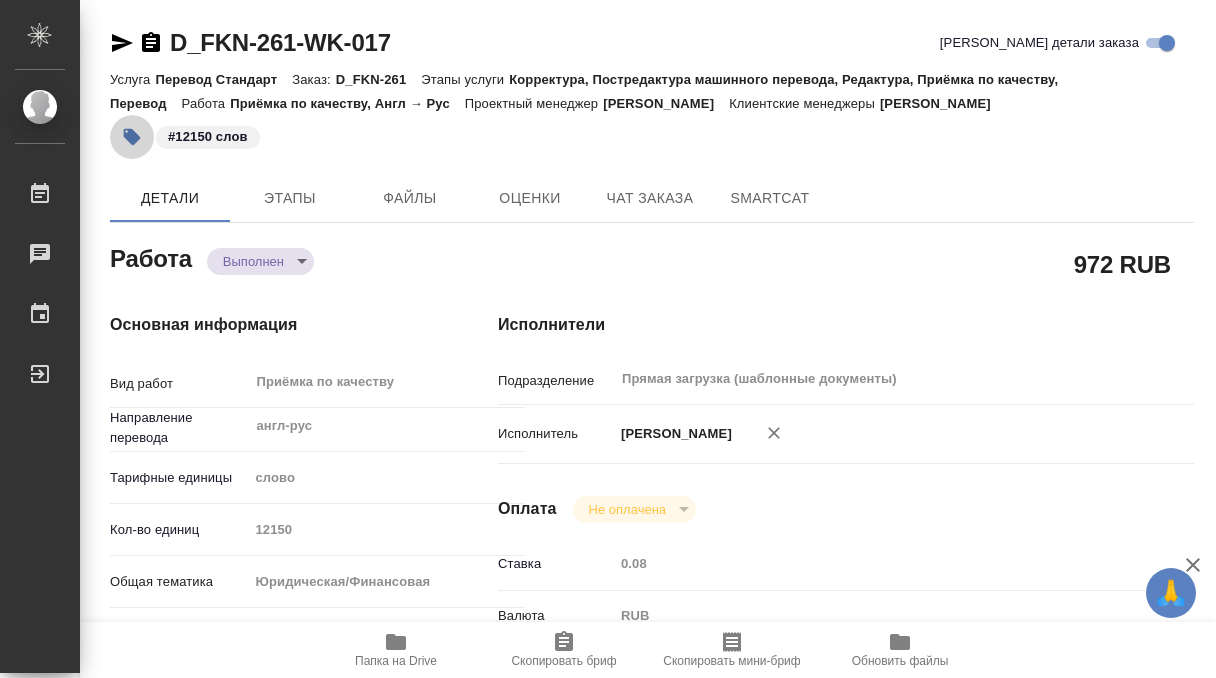 click 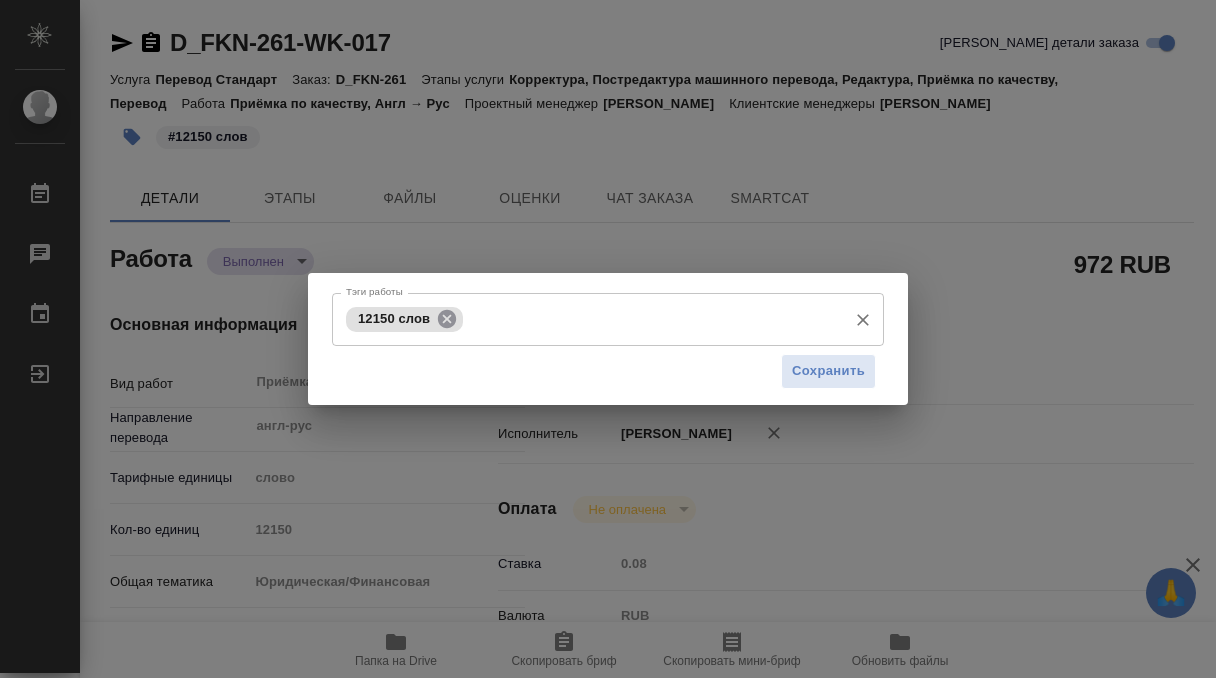 click 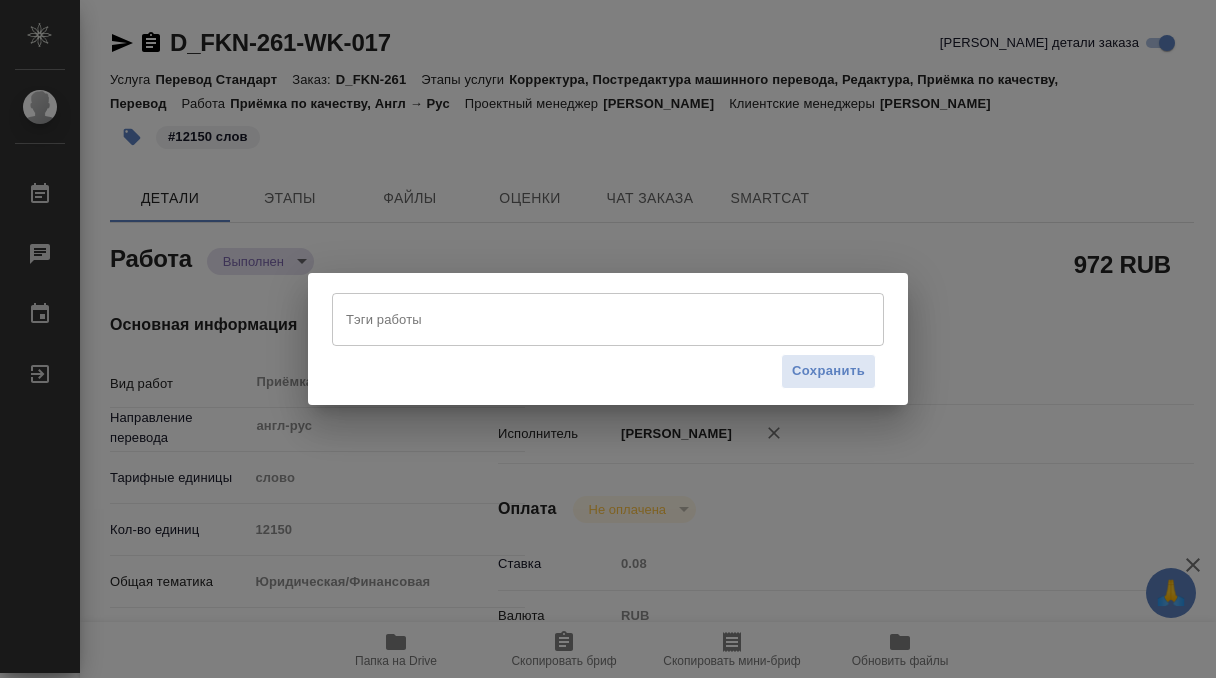 click on "Тэги работы" at bounding box center [589, 319] 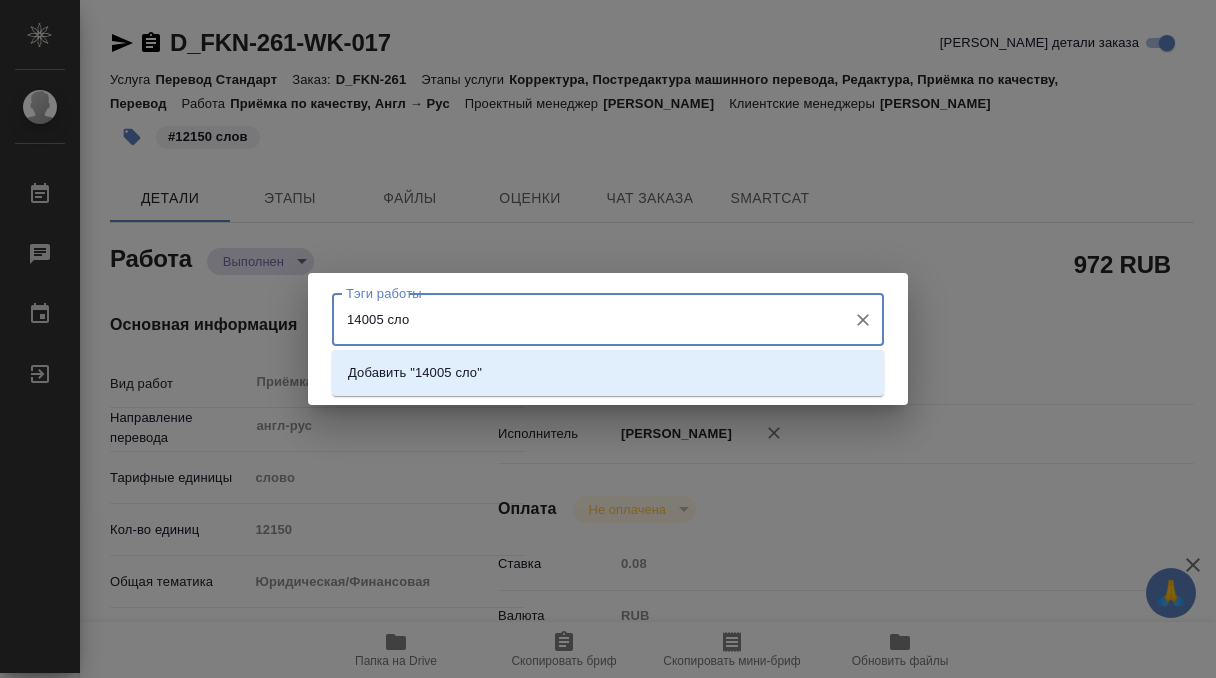 type on "14005 слов" 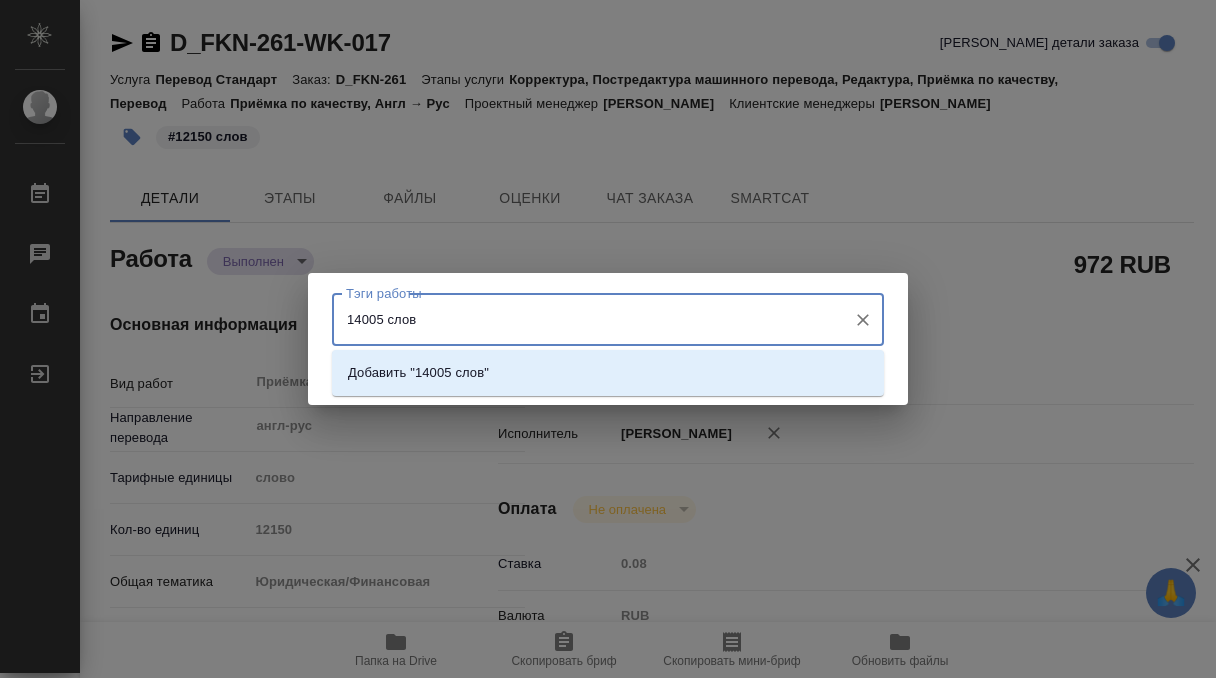 type 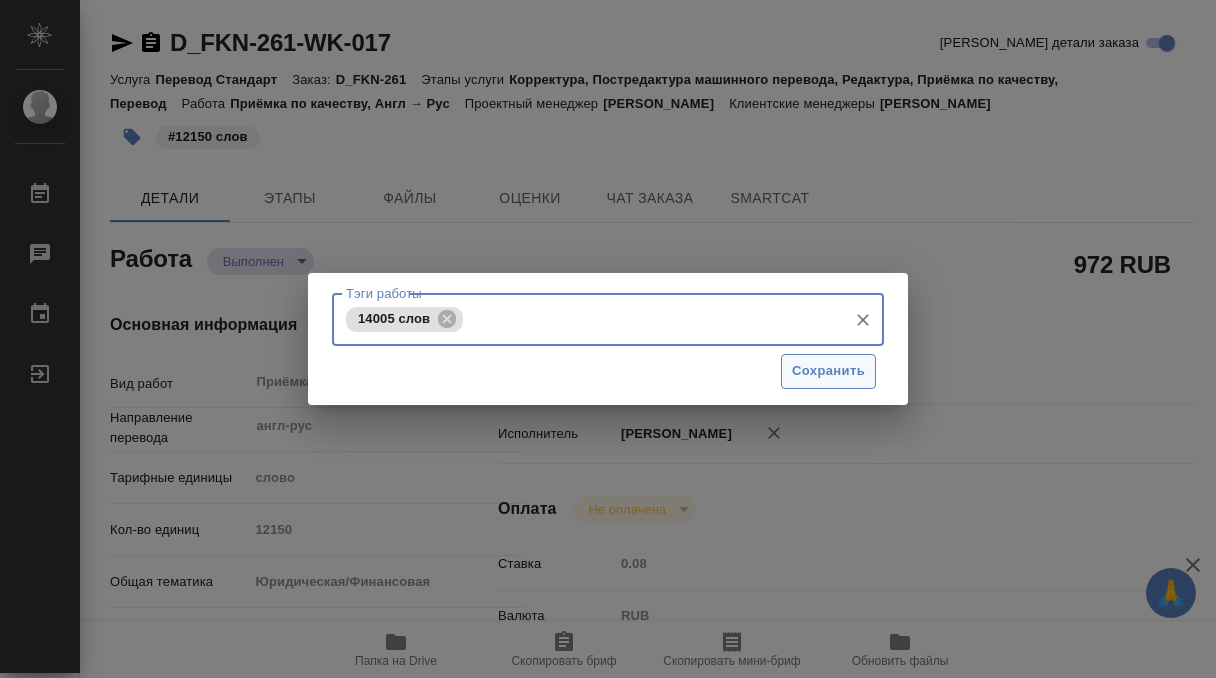 click on "Сохранить" at bounding box center [828, 371] 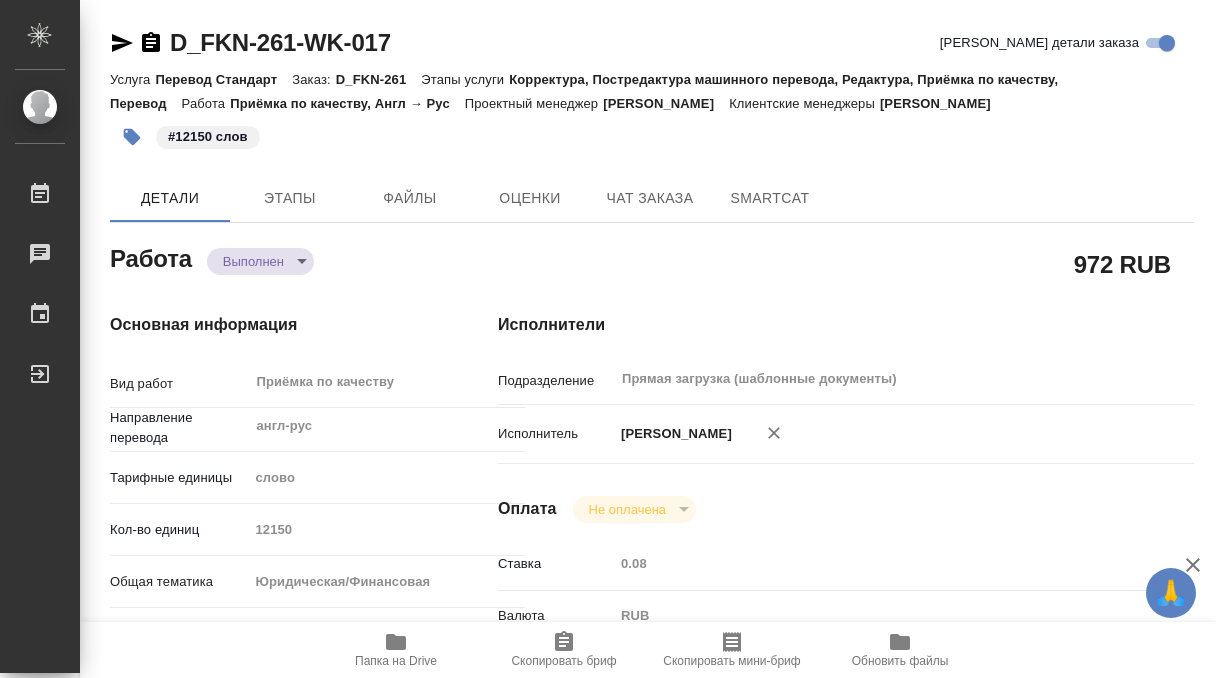 type on "completed" 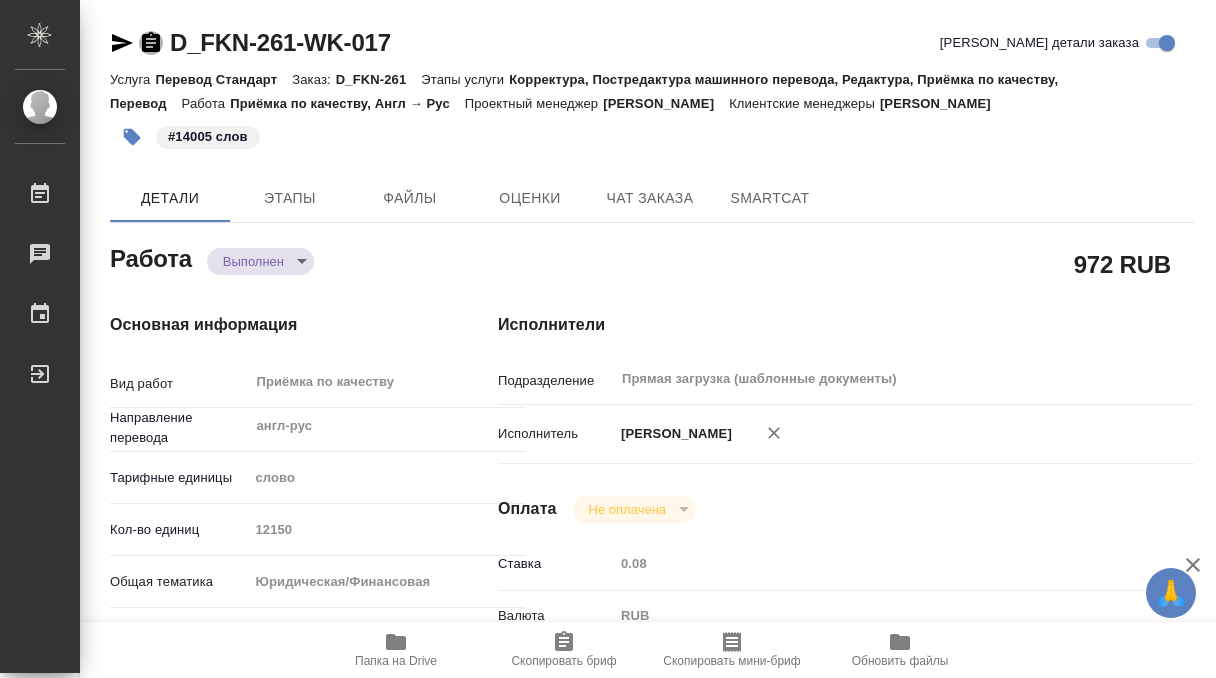 click 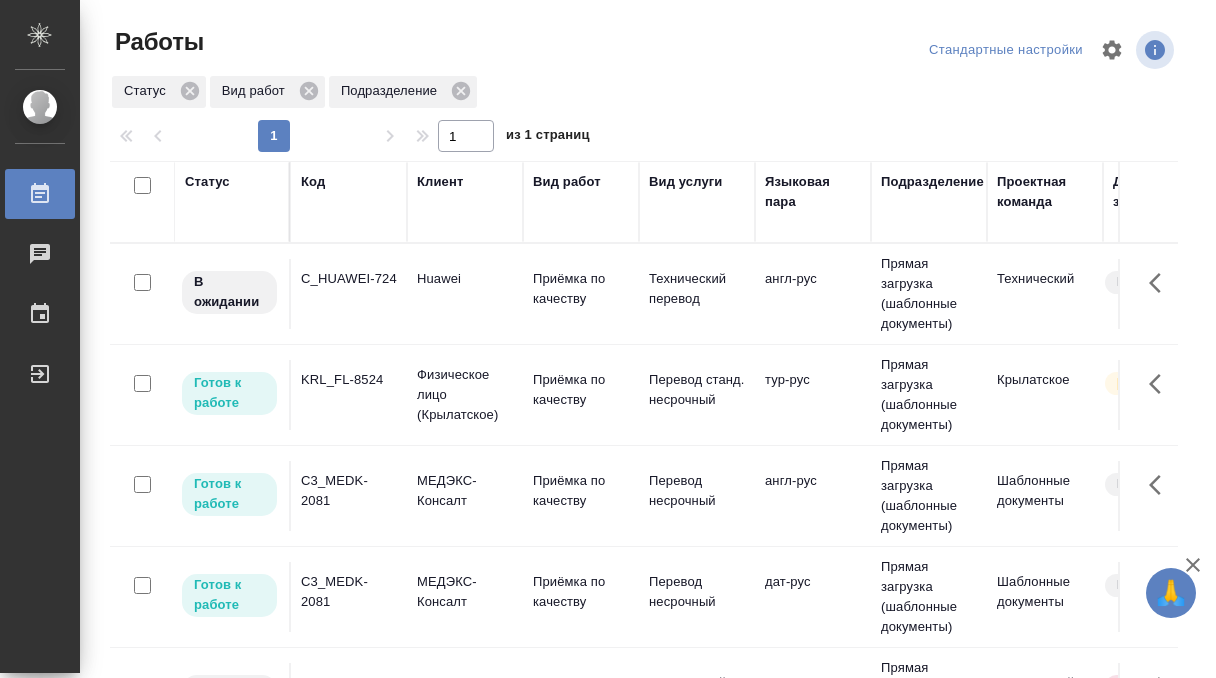 scroll, scrollTop: 0, scrollLeft: 0, axis: both 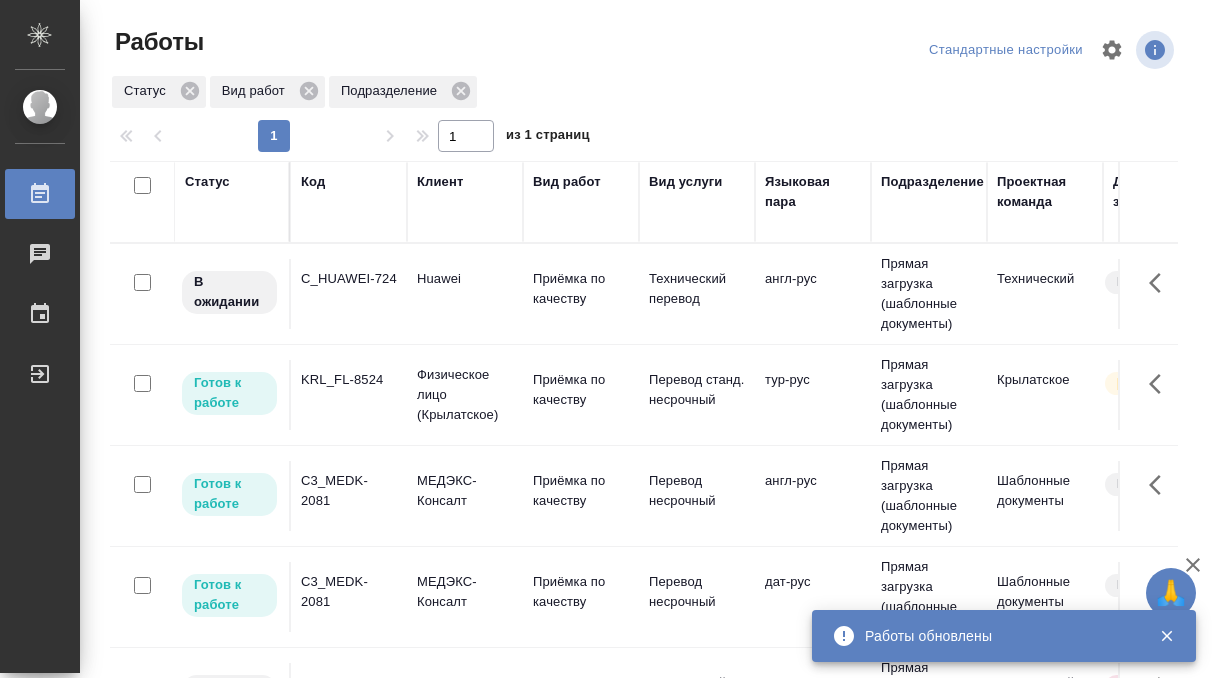 click on "KRL_FL-8524" at bounding box center (349, 279) 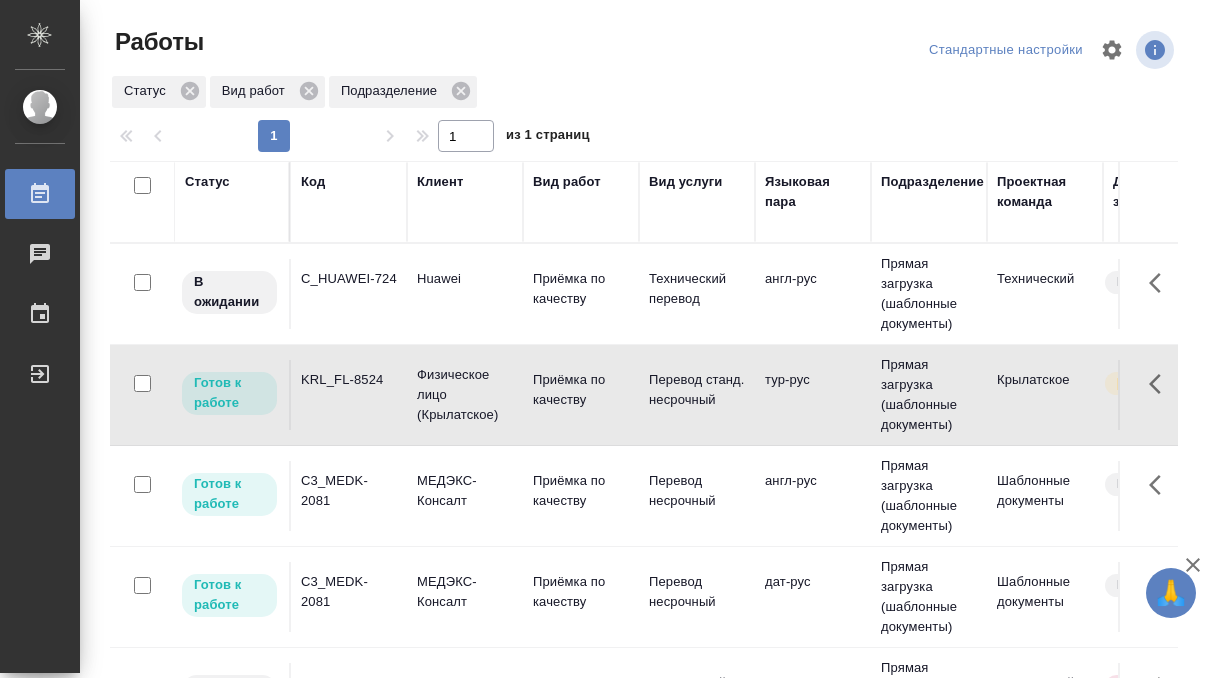 click on "KRL_FL-8524" at bounding box center [349, 279] 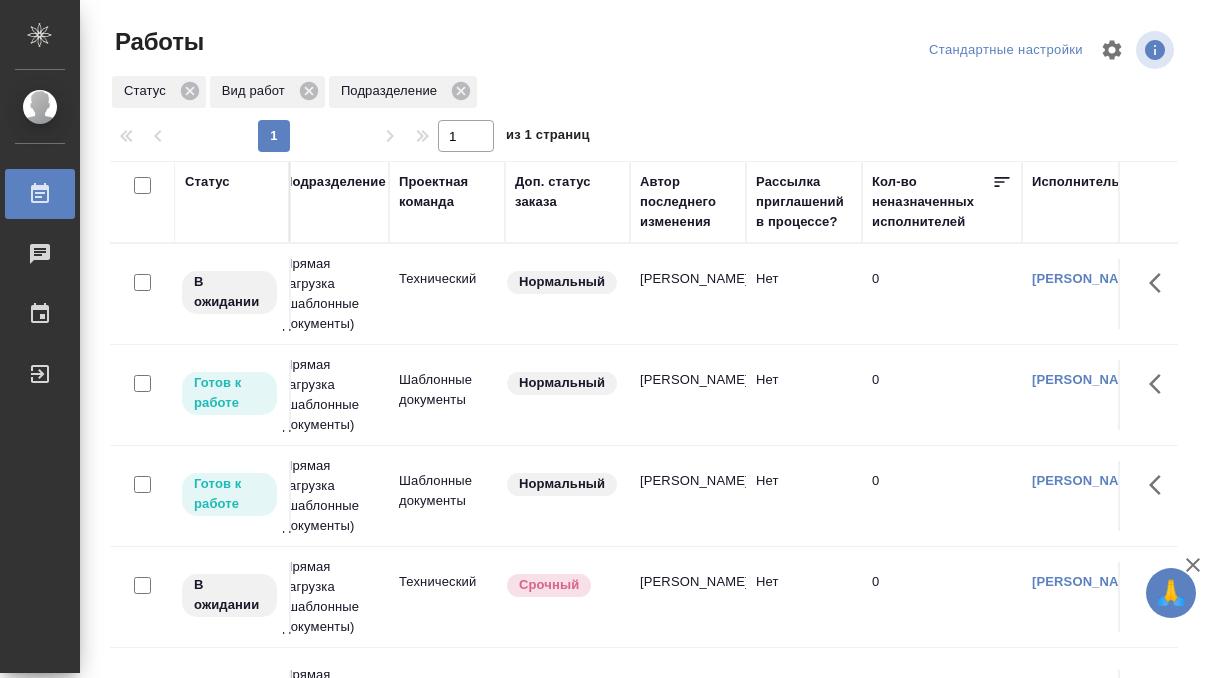 scroll, scrollTop: 0, scrollLeft: 0, axis: both 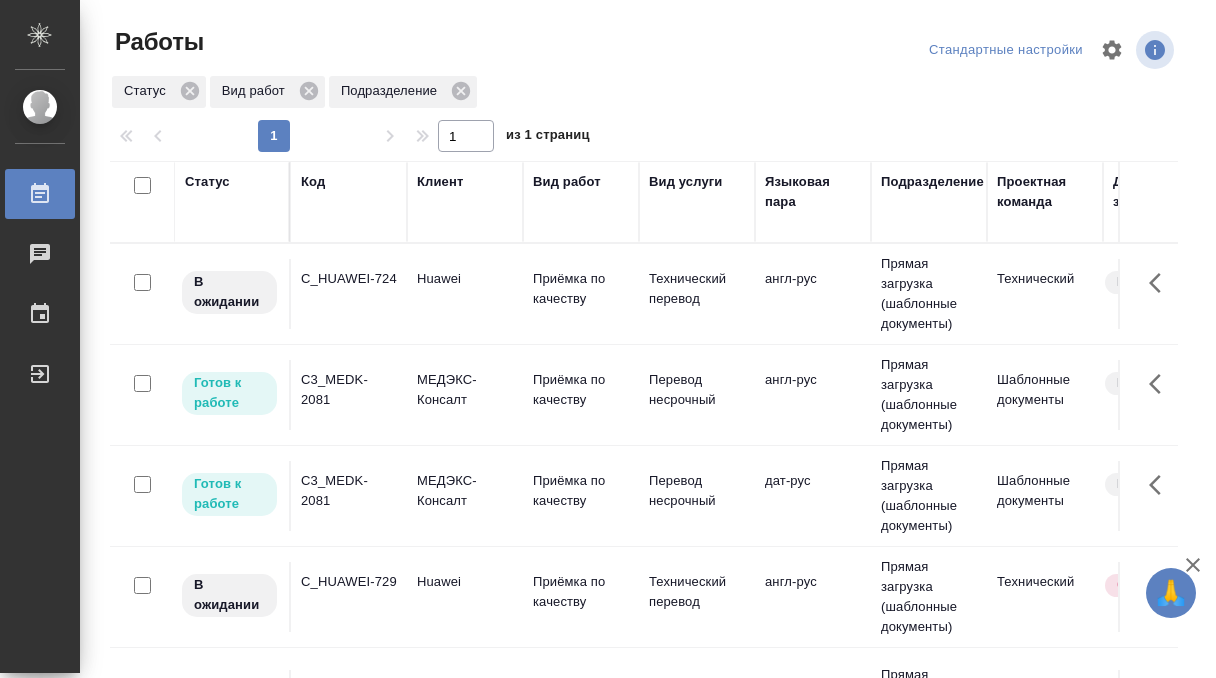 click on "Статус" at bounding box center (207, 182) 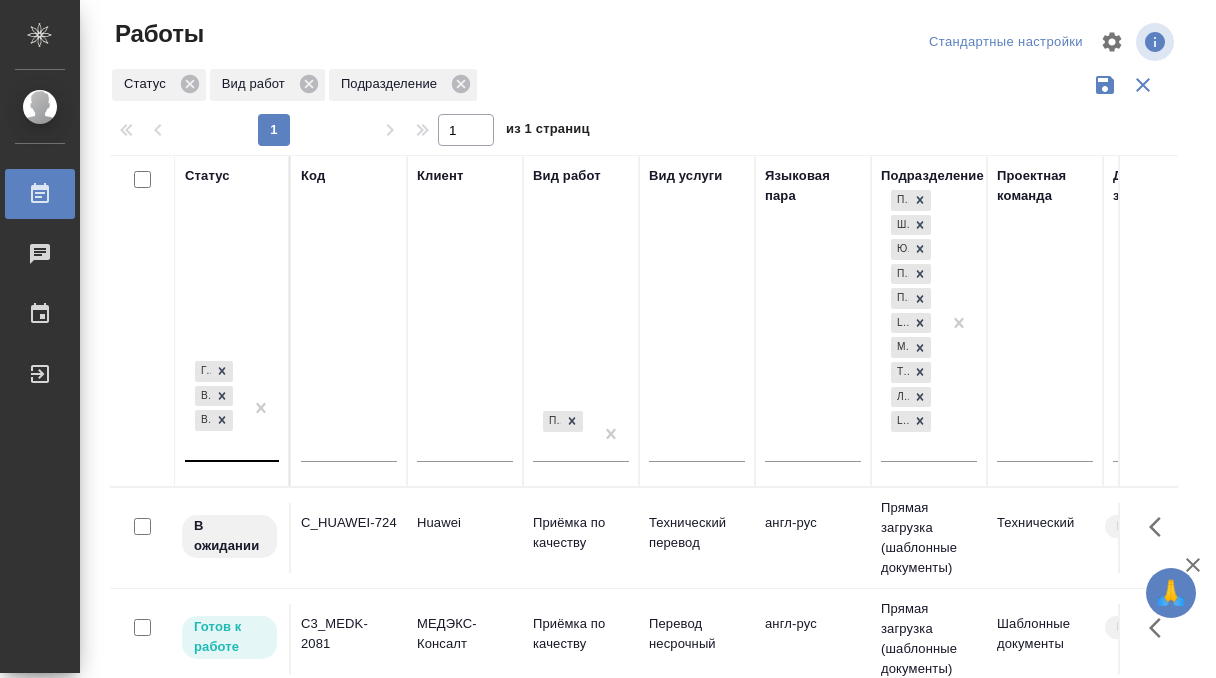 click on "Готов к работе В работе В ожидании" at bounding box center [214, 408] 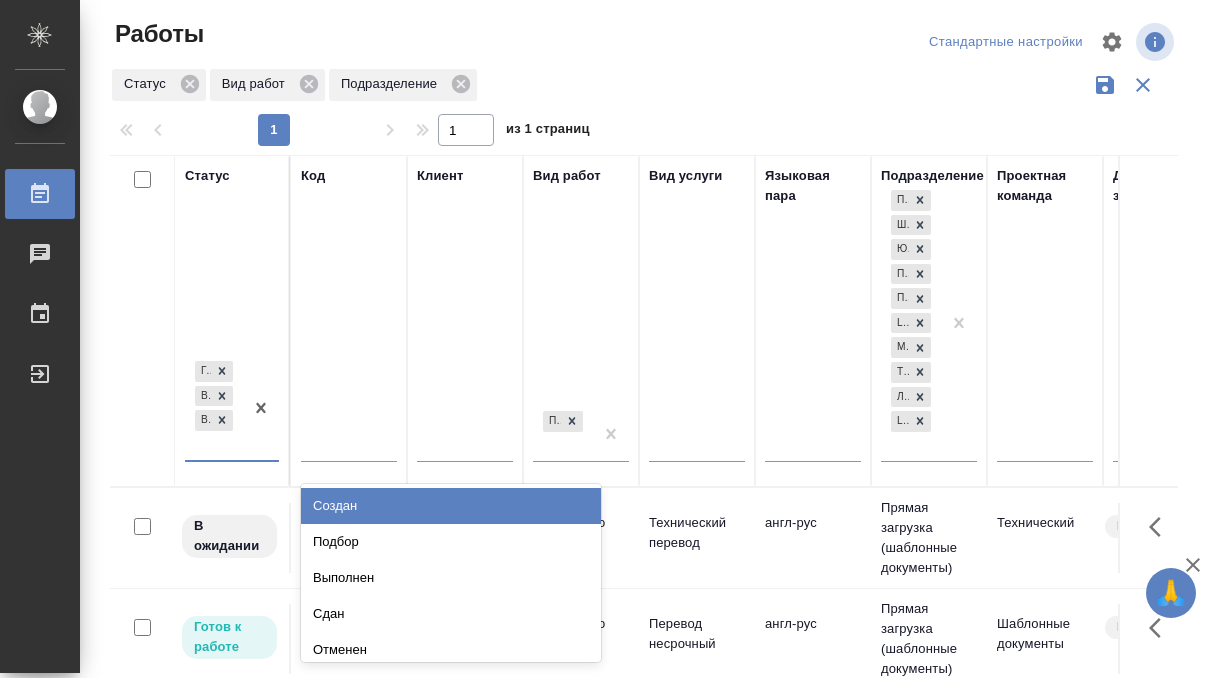 scroll, scrollTop: 10, scrollLeft: 0, axis: vertical 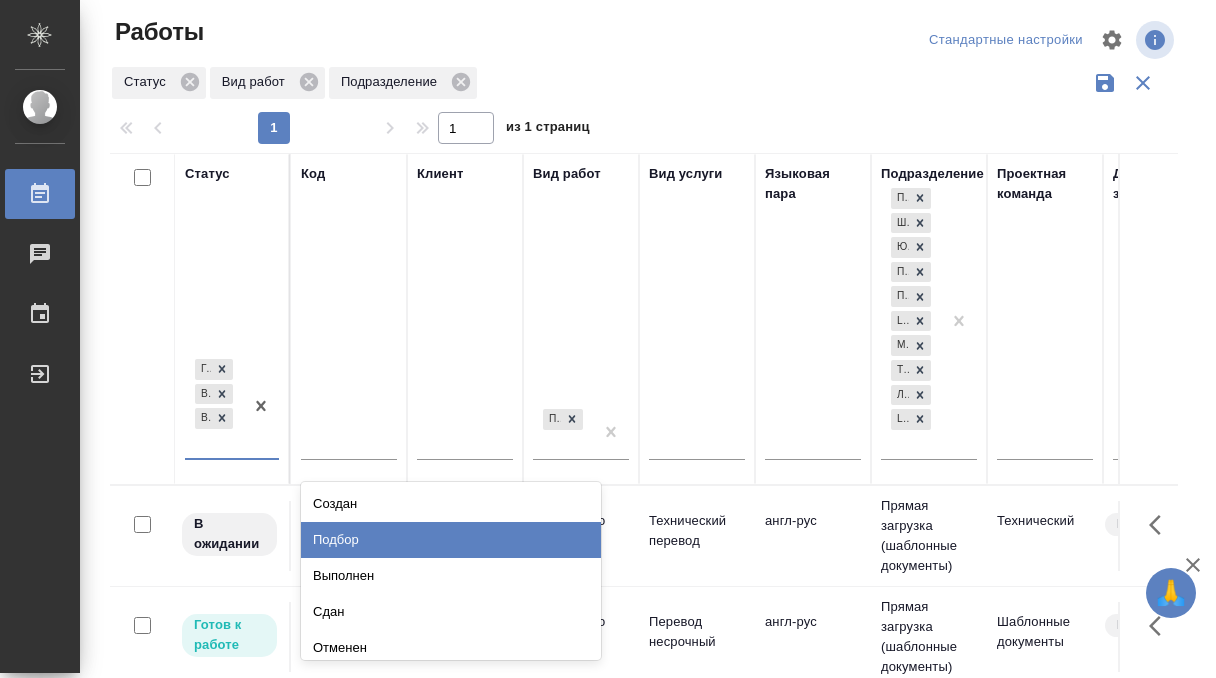 click on "Подбор" at bounding box center (451, 540) 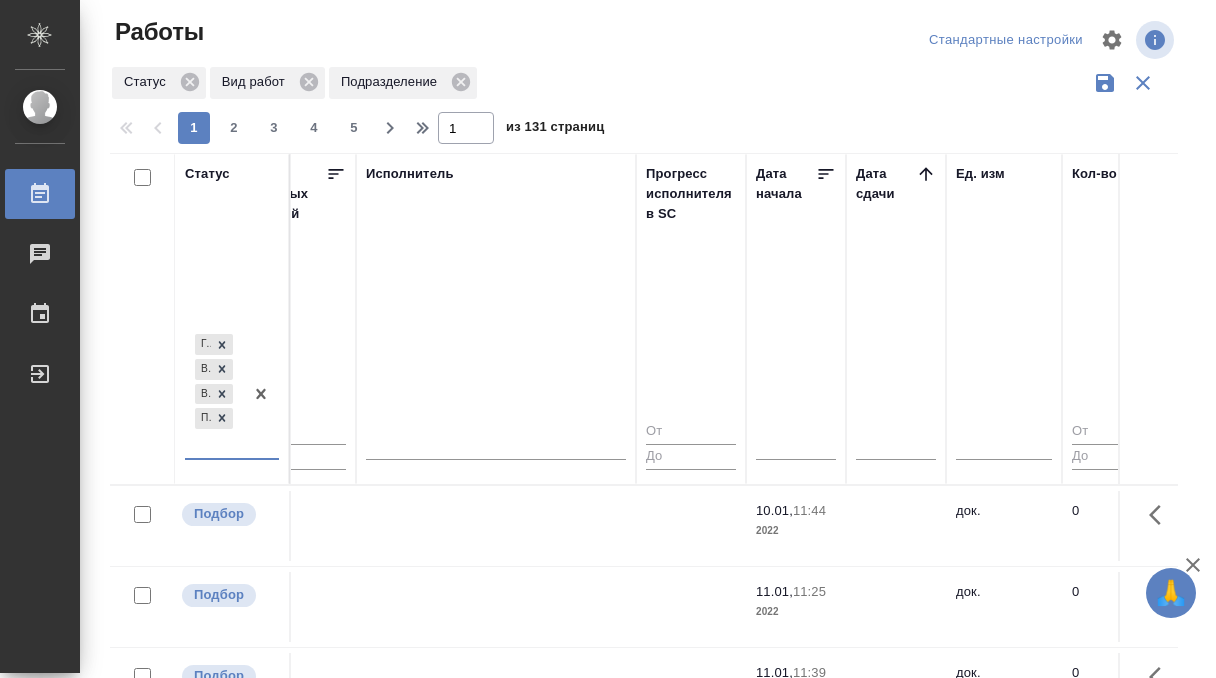 scroll, scrollTop: 0, scrollLeft: 1267, axis: horizontal 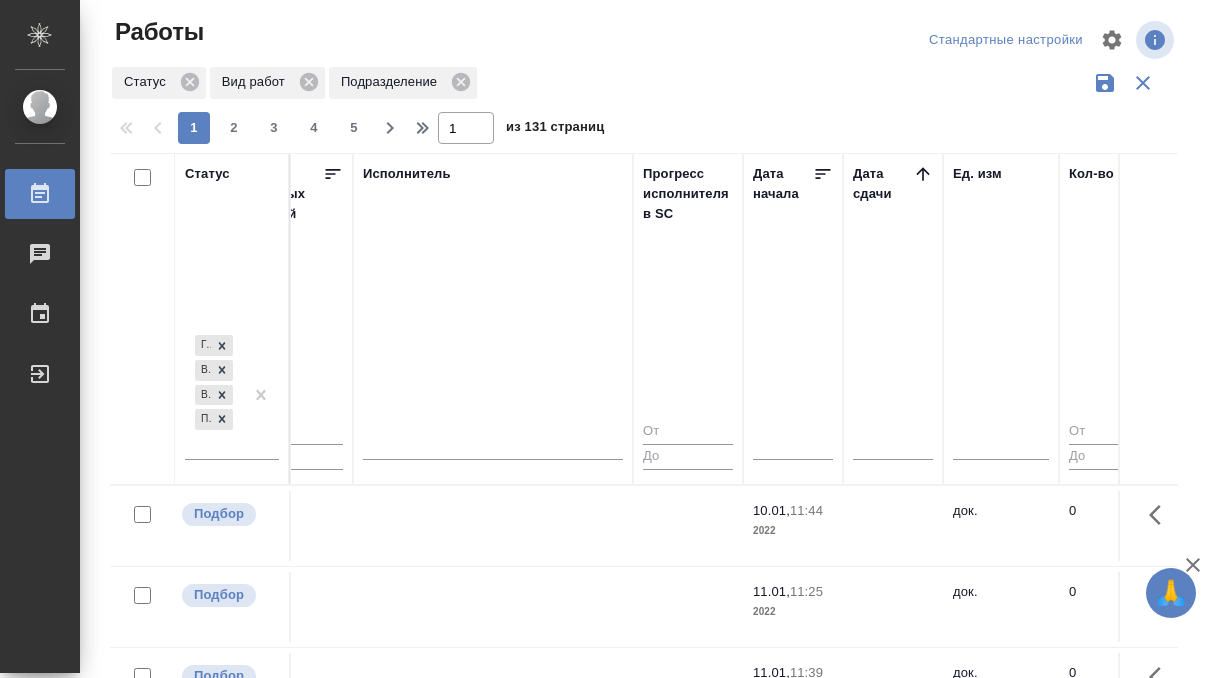 click 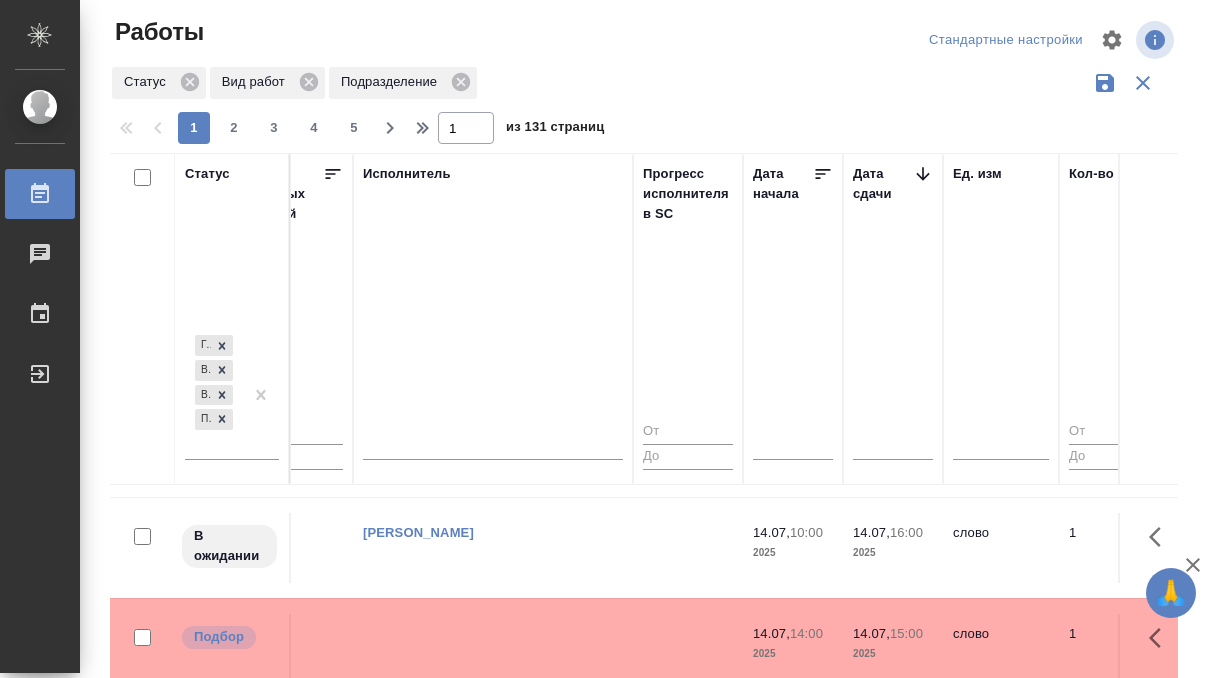 scroll, scrollTop: 1329, scrollLeft: 1267, axis: both 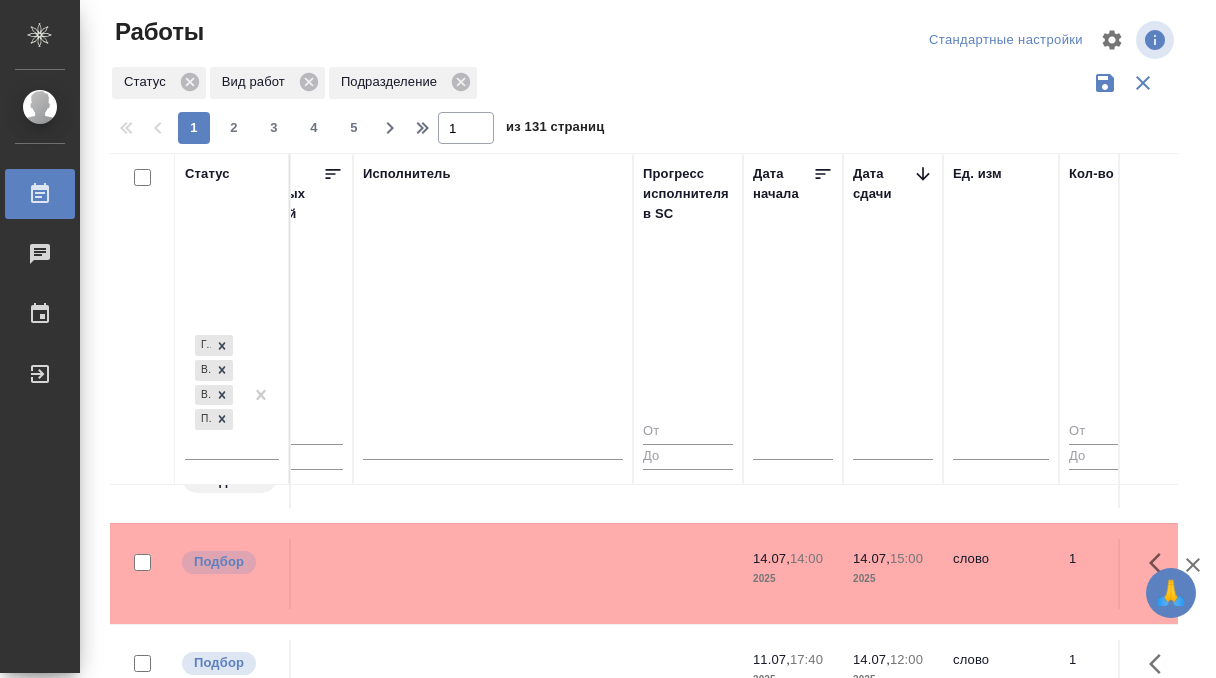 click at bounding box center [493, -793] 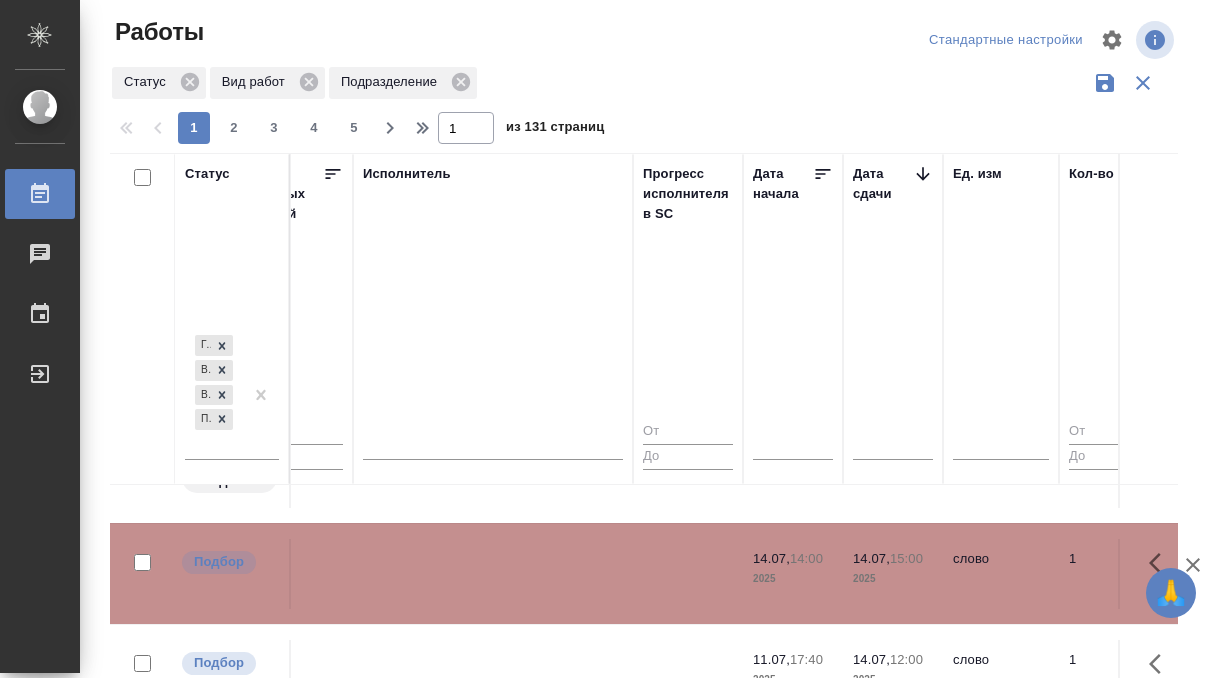 click at bounding box center [493, -793] 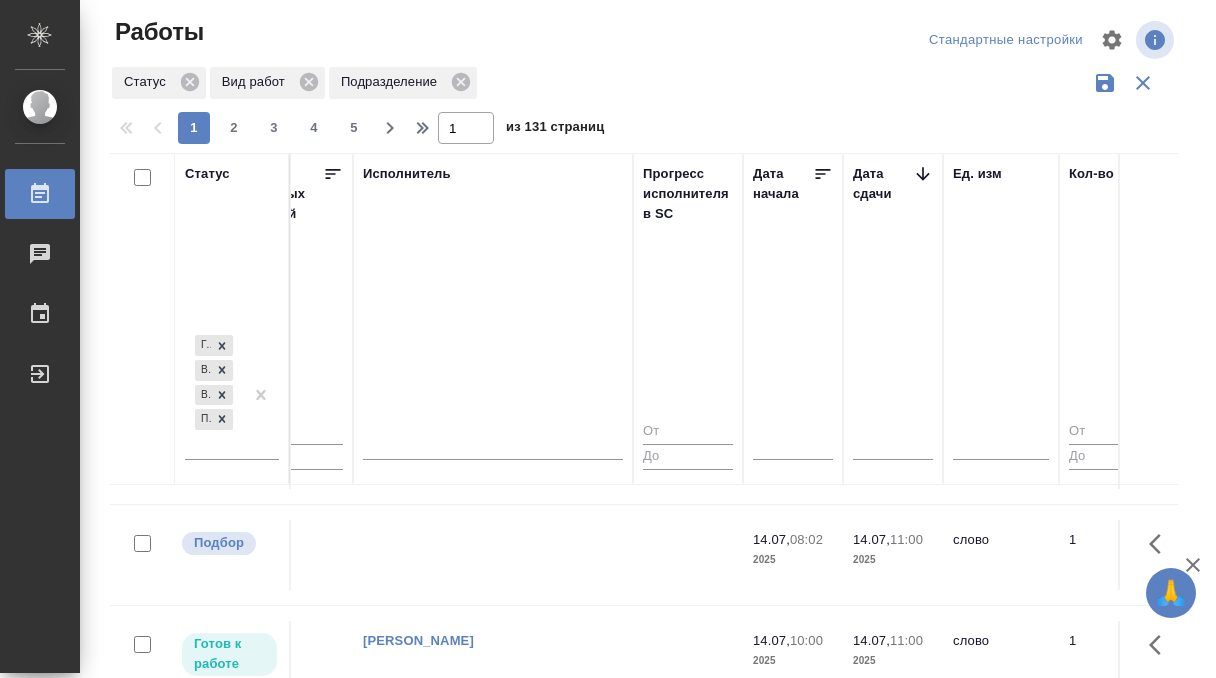 click on "Готов к работе C_HUAWEI-731 Huawei Приёмка по качеству Технический перевод  англ-рус Прямая загрузка (шаблонные документы) Технический Срочный Кобзева Елизавета Нет 0 Кобзева Елизавета 04.08,  10:00 2025 05.08,  10:00 2025 слово 1 0.08 0,08 ₽ Белякова Юлия Лямина Надежда Петрова Валерия Техника (с элементами маркетинга) сделайте тикет, плиз
также просят хо... В ожидании C_HUAWEI-730 Huawei Приёмка по качеству Технический перевод  англ-рус Прямая загрузка (шаблонные документы) Технический Срочный Кобзева Елизавета Нет 0 Кобзева Елизавета 23.07,  10:00 2025 24.07,  14:00 2025 слово 1 0.08 0,08 ₽ Белякова Юлия Huawei 0" at bounding box center [951, 189] 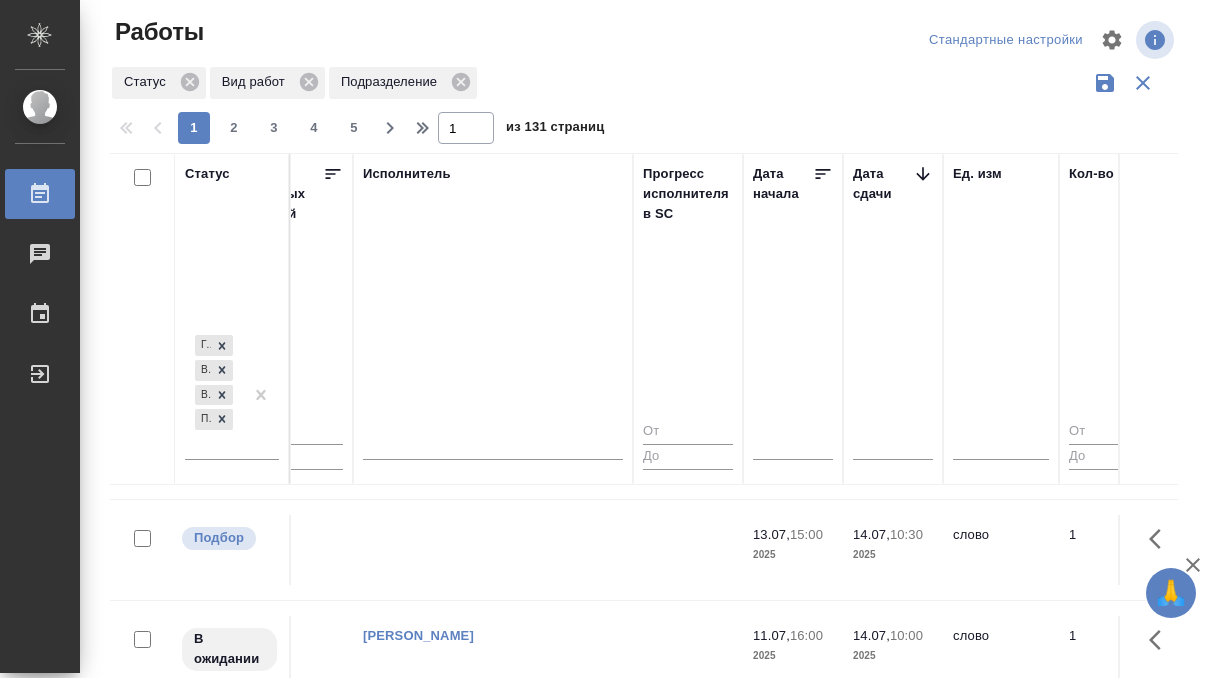 click at bounding box center (493, -1322) 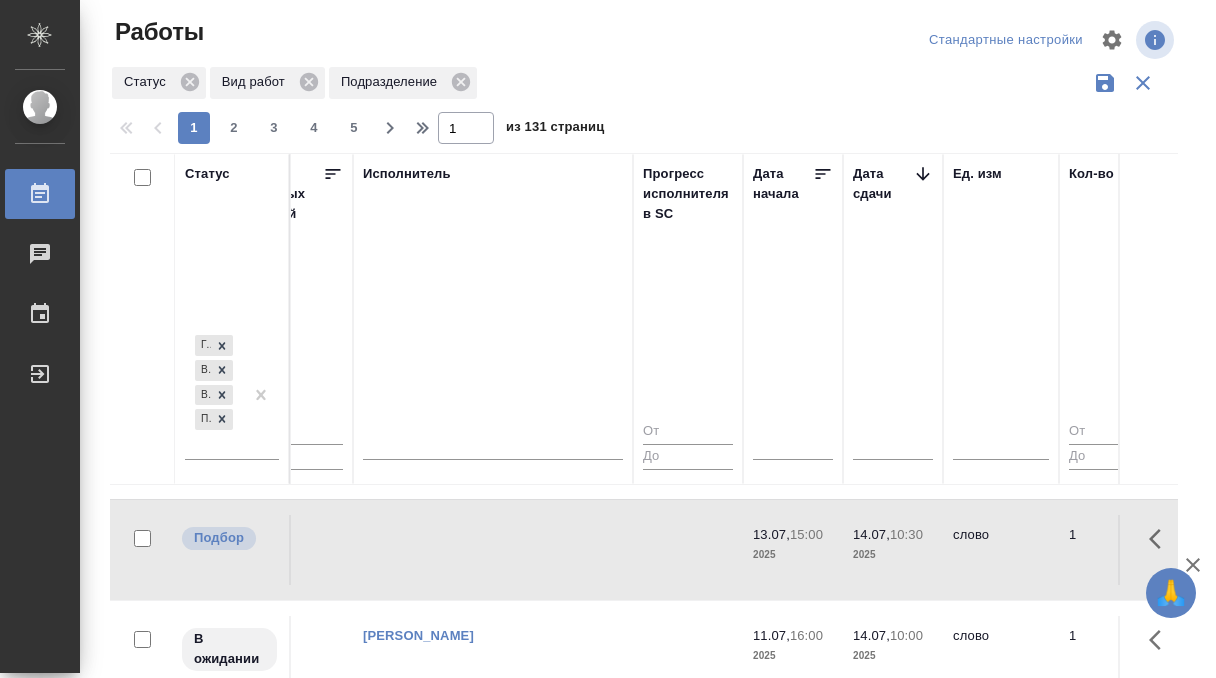 click at bounding box center (493, -1322) 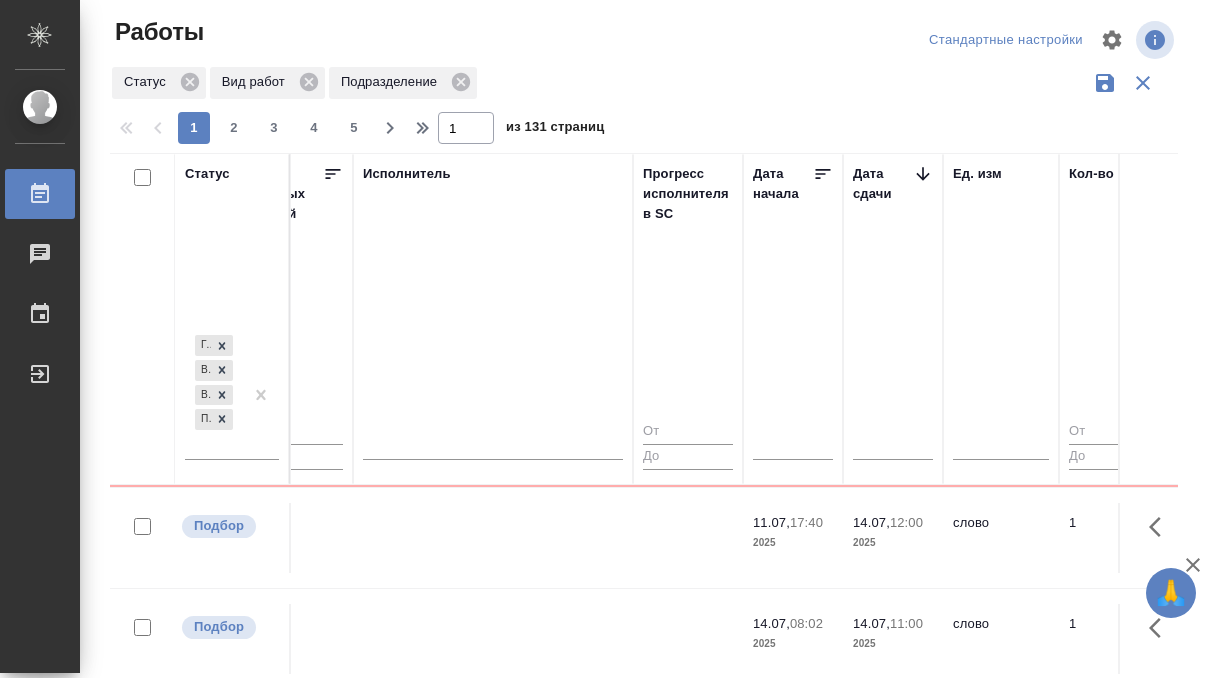 scroll, scrollTop: 1505, scrollLeft: 1267, axis: both 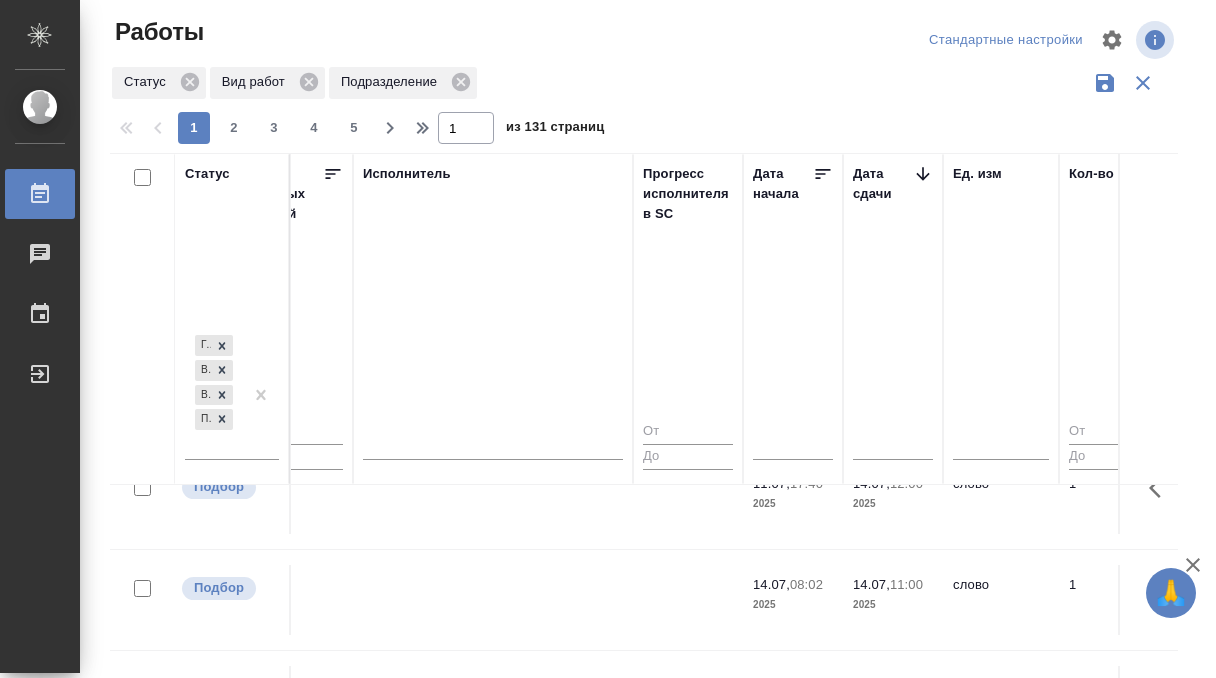 click at bounding box center (493, -969) 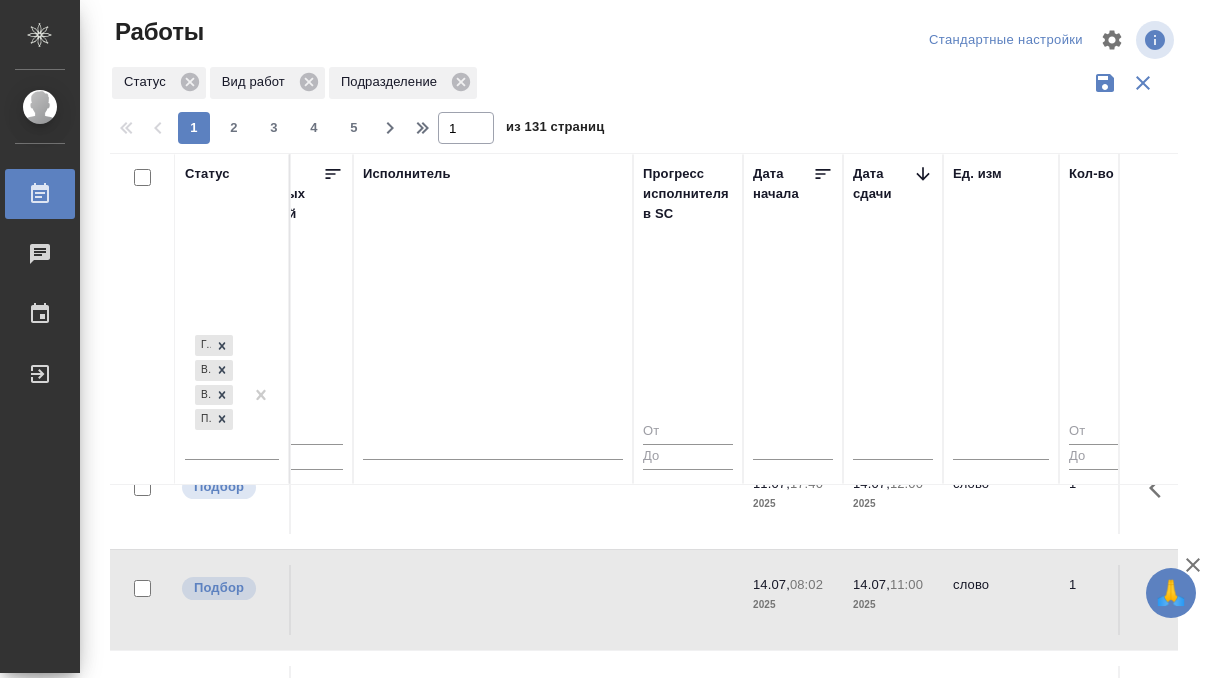 click at bounding box center [493, -969] 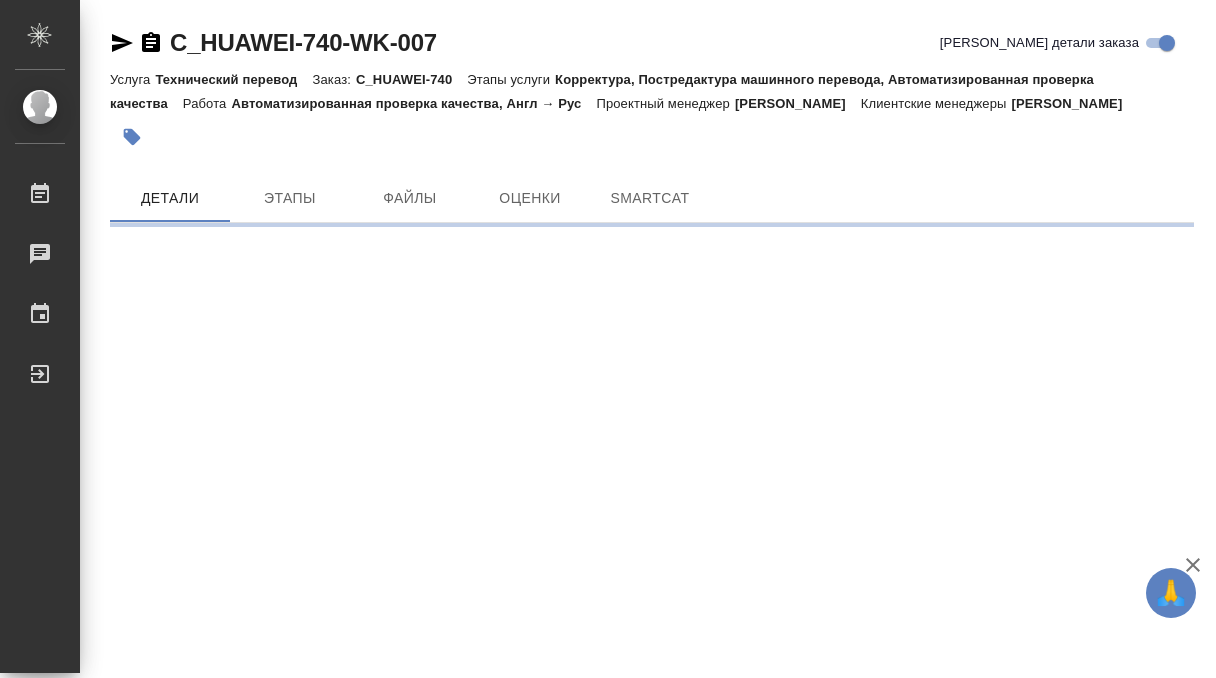 scroll, scrollTop: 0, scrollLeft: 0, axis: both 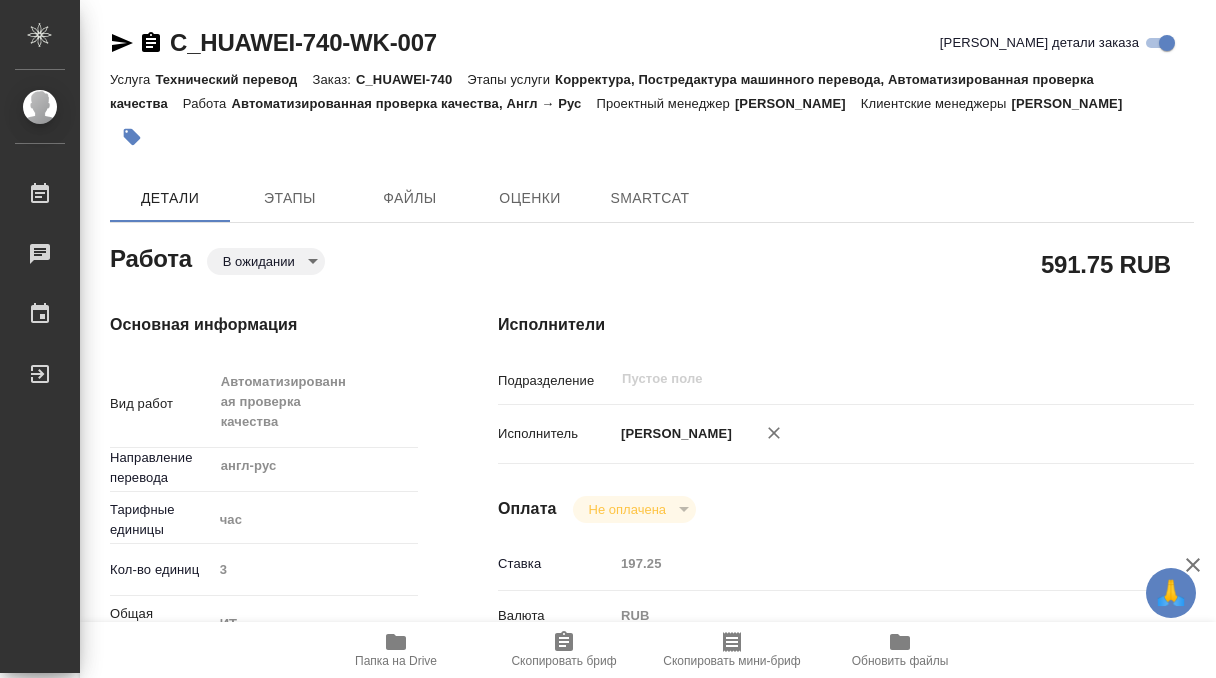 type on "x" 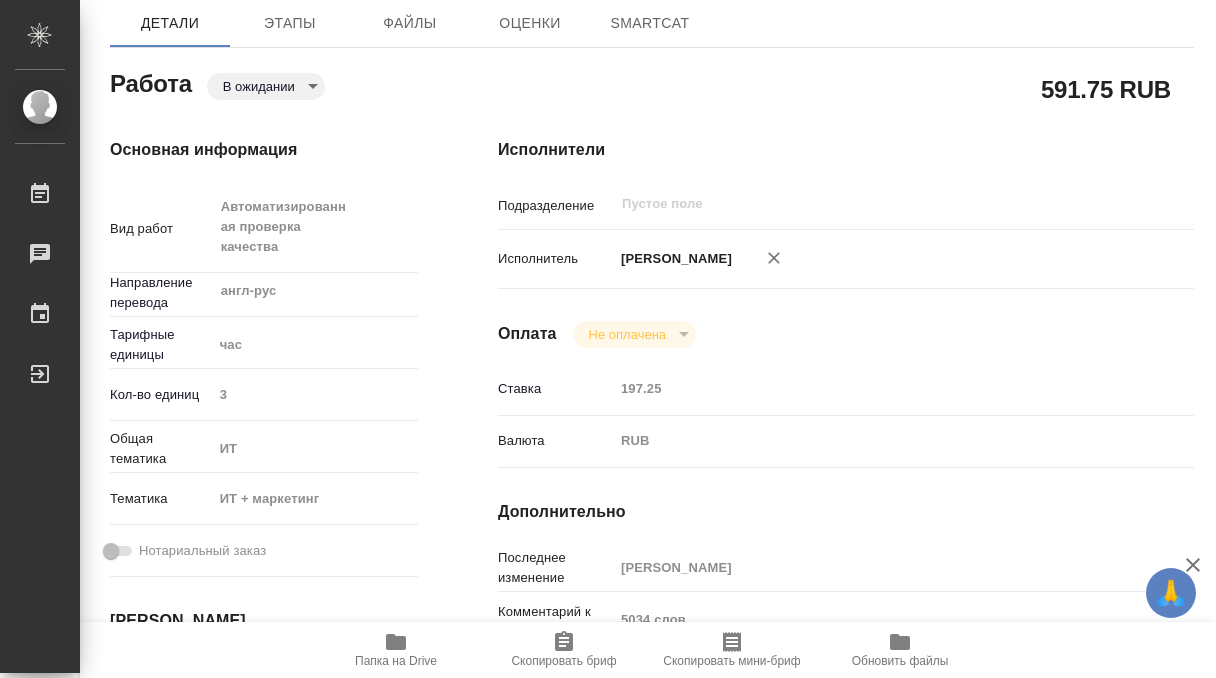 type on "x" 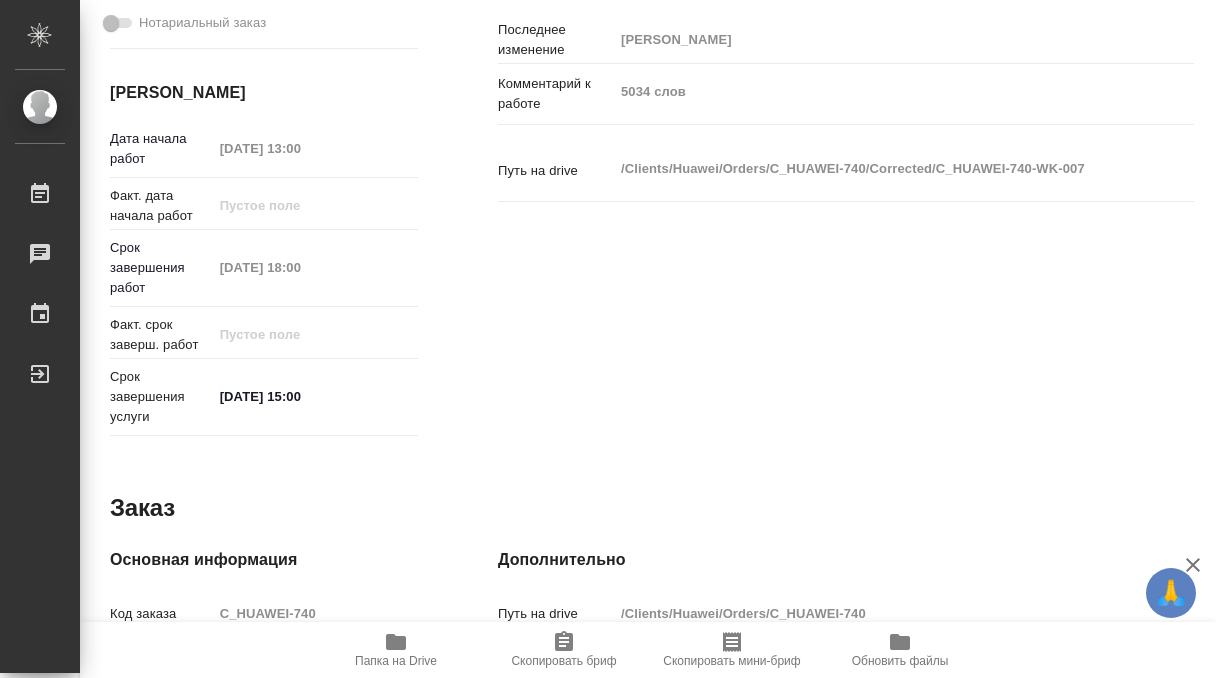 type on "x" 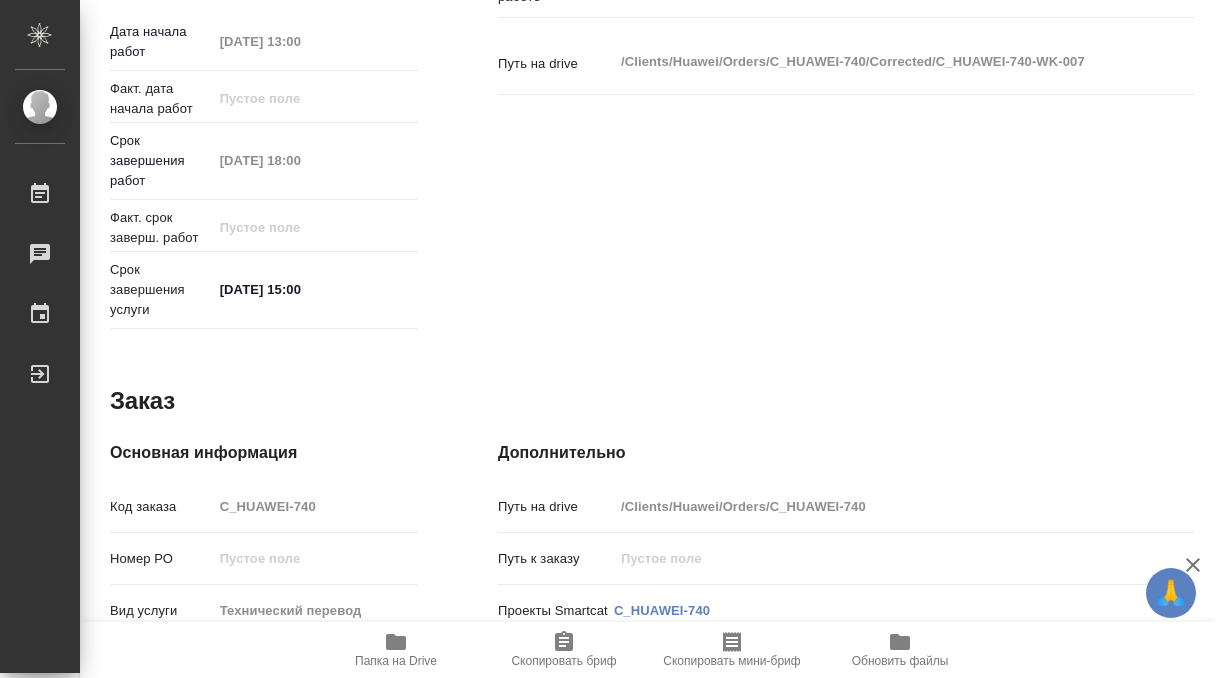 scroll, scrollTop: 0, scrollLeft: 0, axis: both 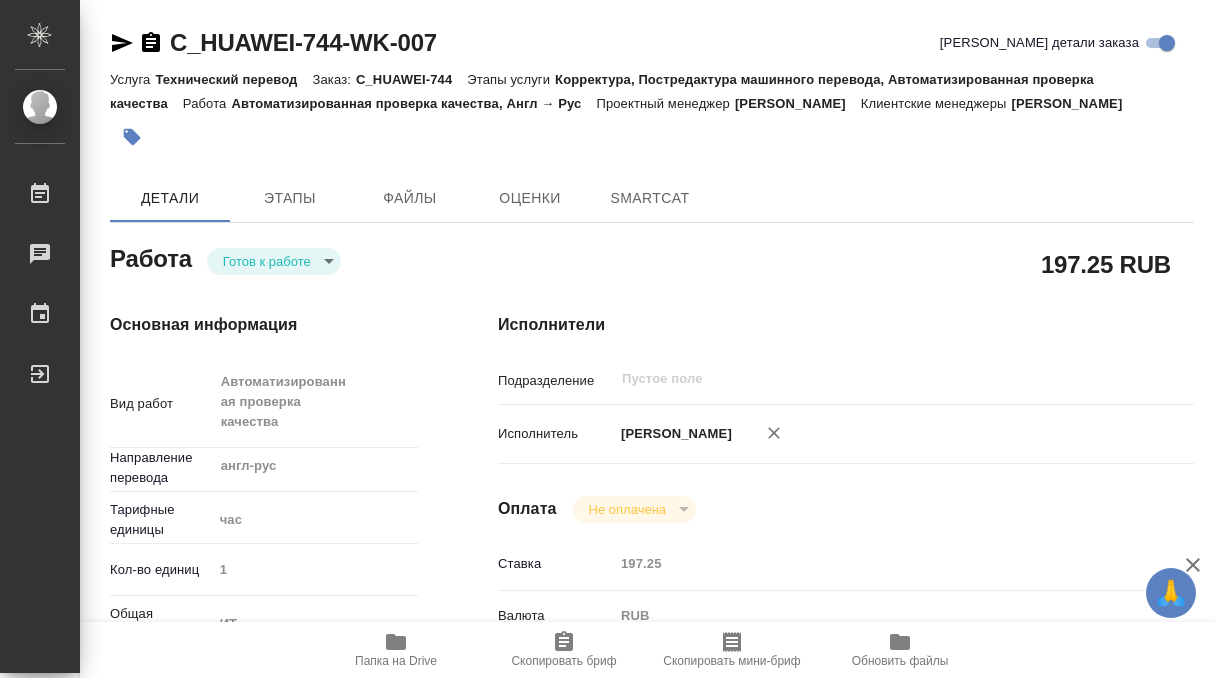 type on "x" 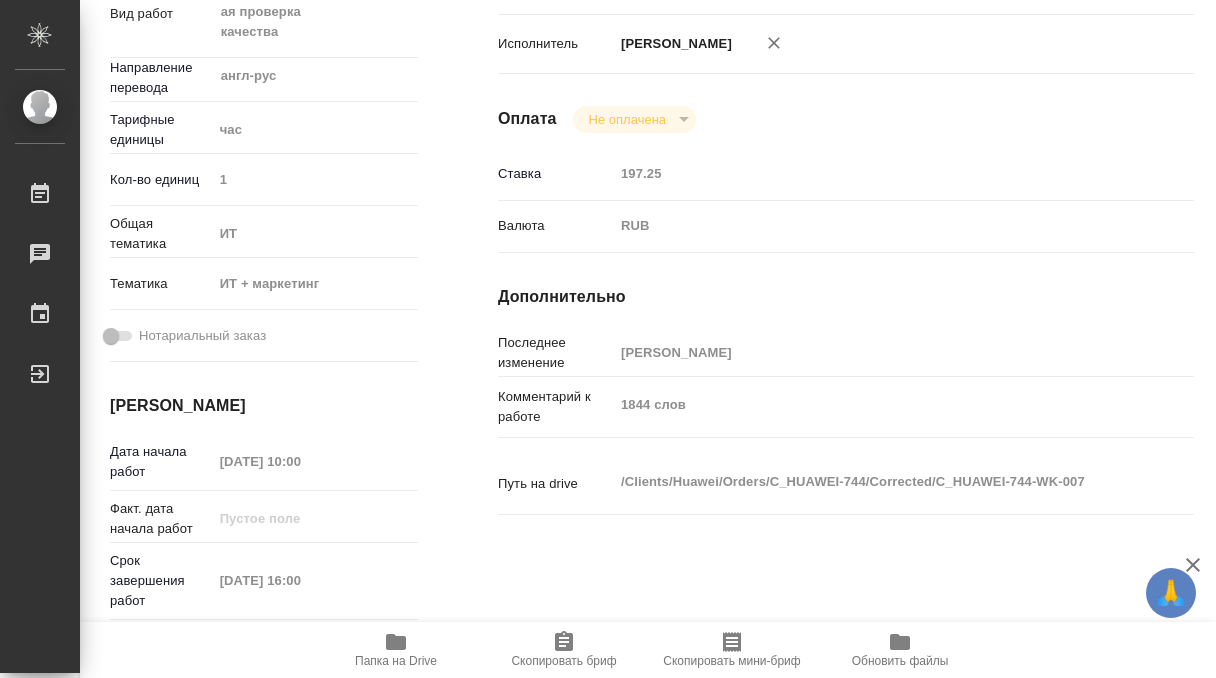 type on "x" 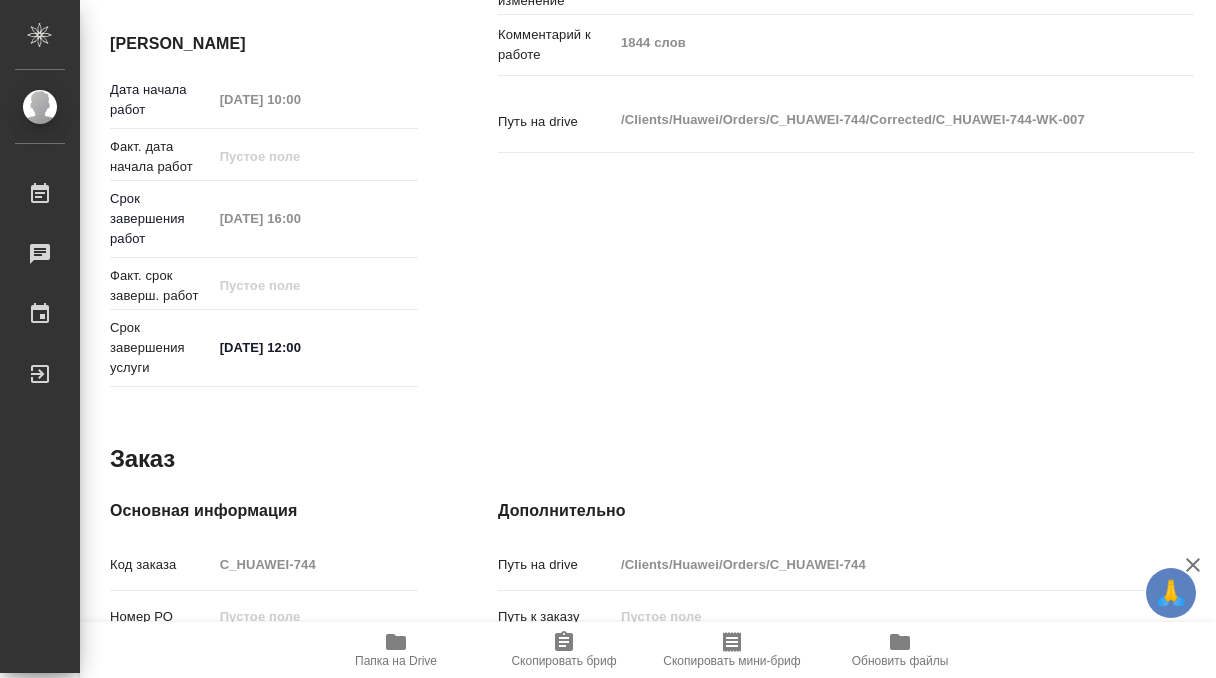 type on "x" 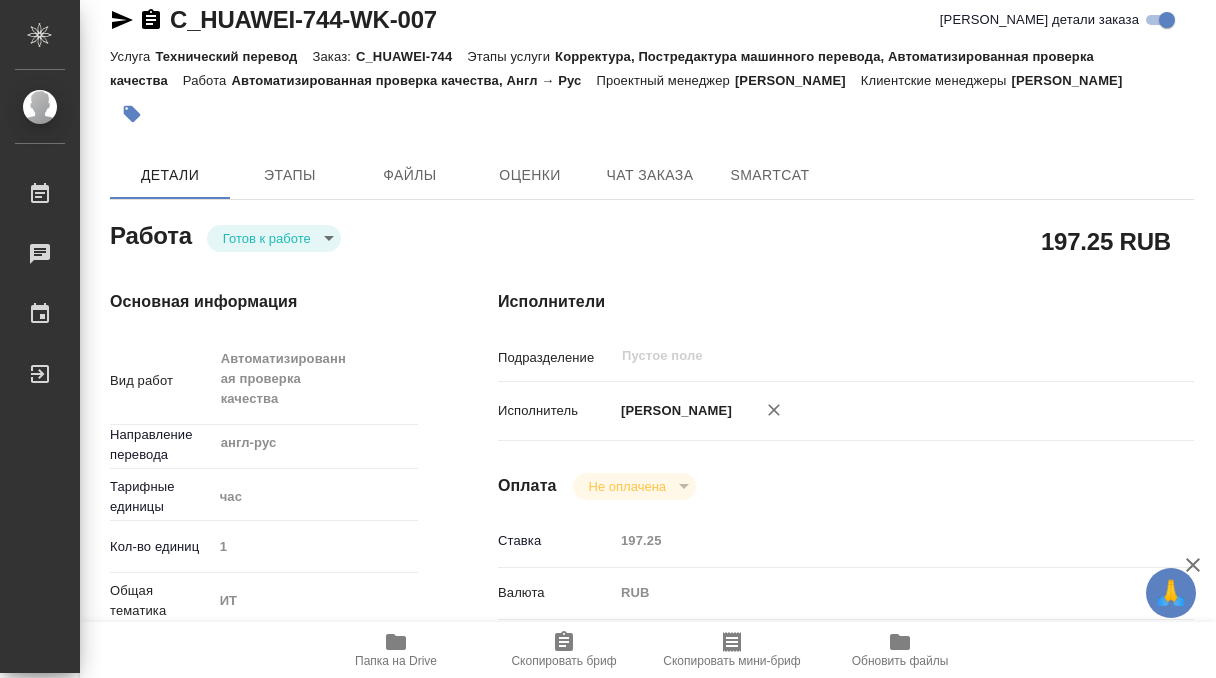scroll, scrollTop: 0, scrollLeft: 0, axis: both 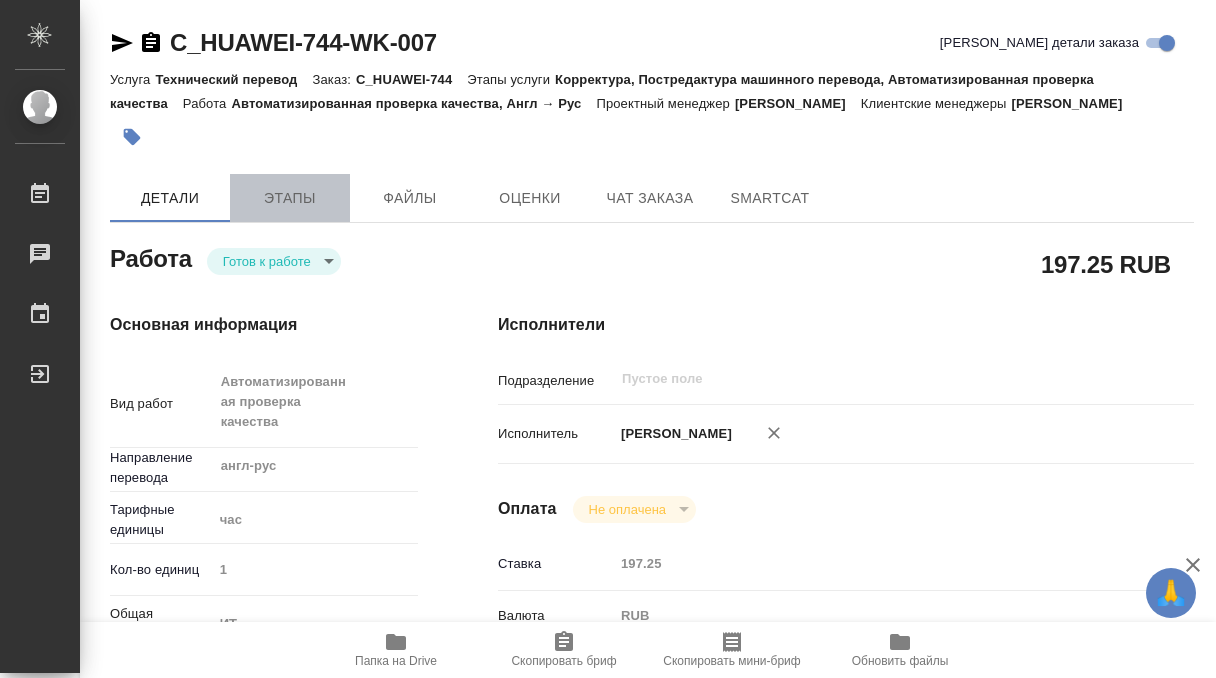 click on "Этапы" at bounding box center (290, 198) 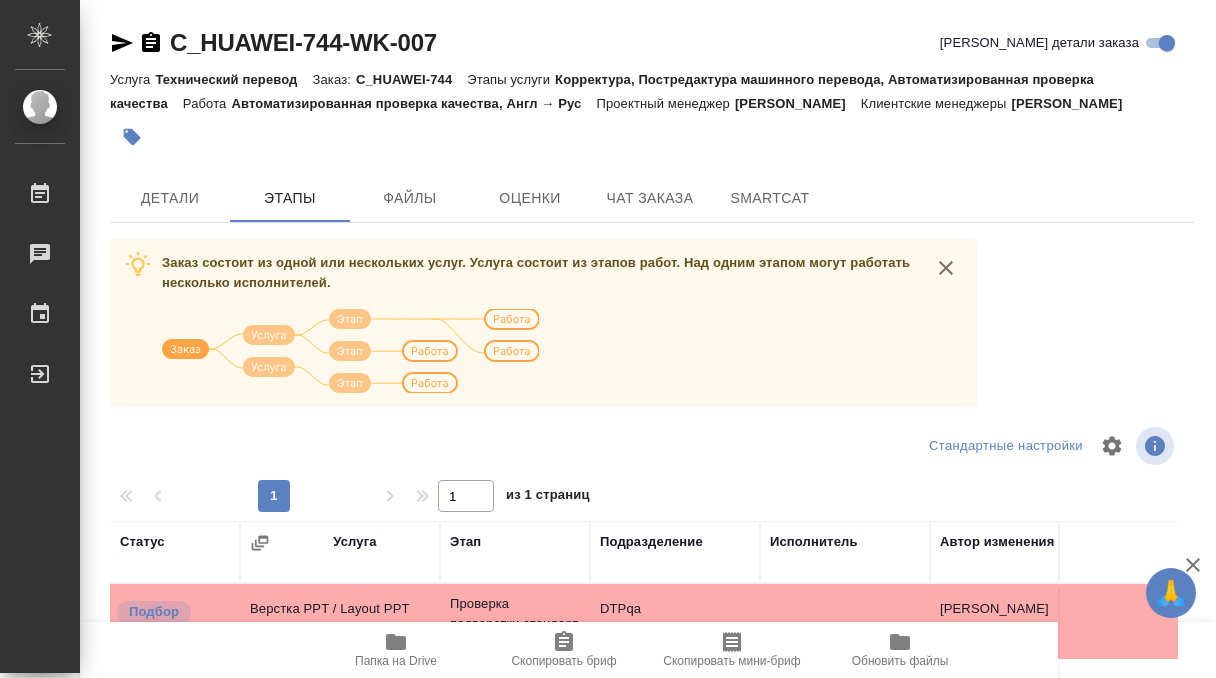scroll, scrollTop: 344, scrollLeft: 0, axis: vertical 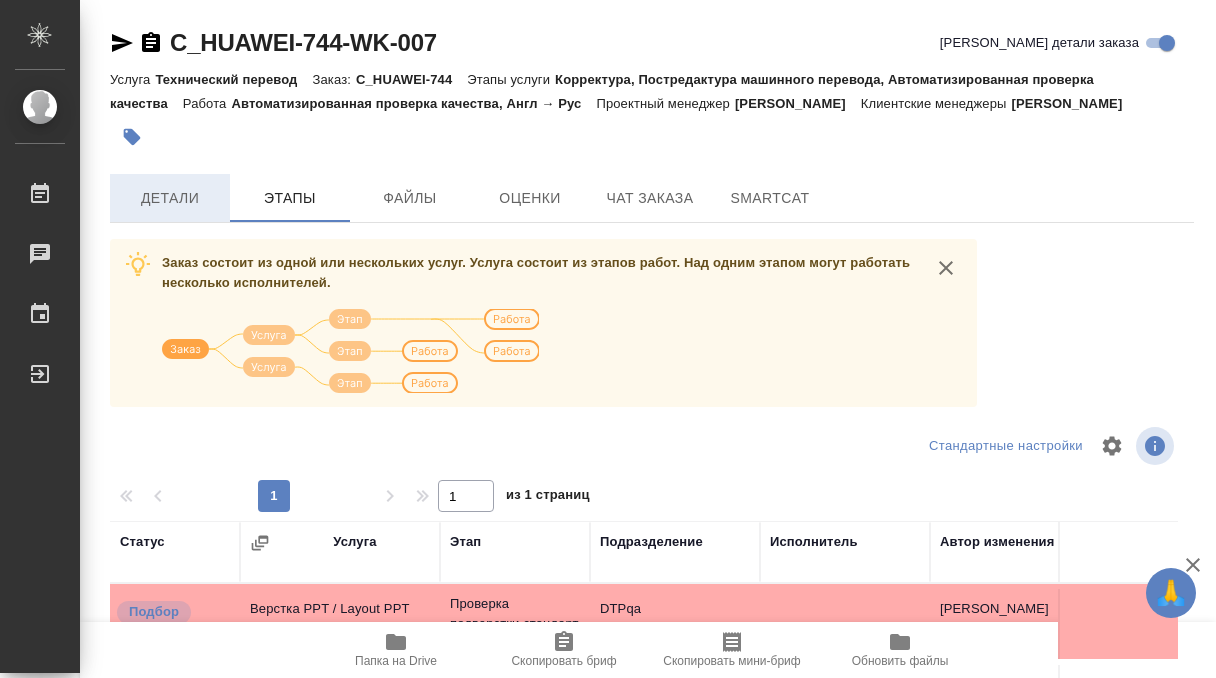 click on "Детали" at bounding box center [170, 198] 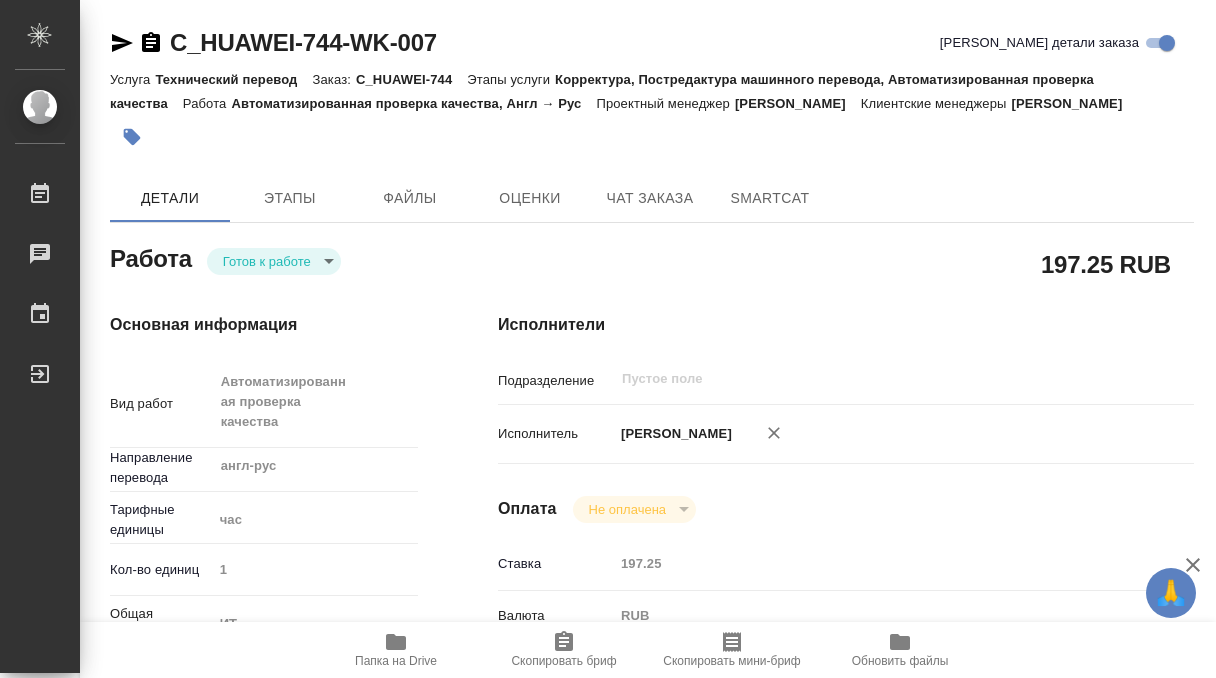 type on "x" 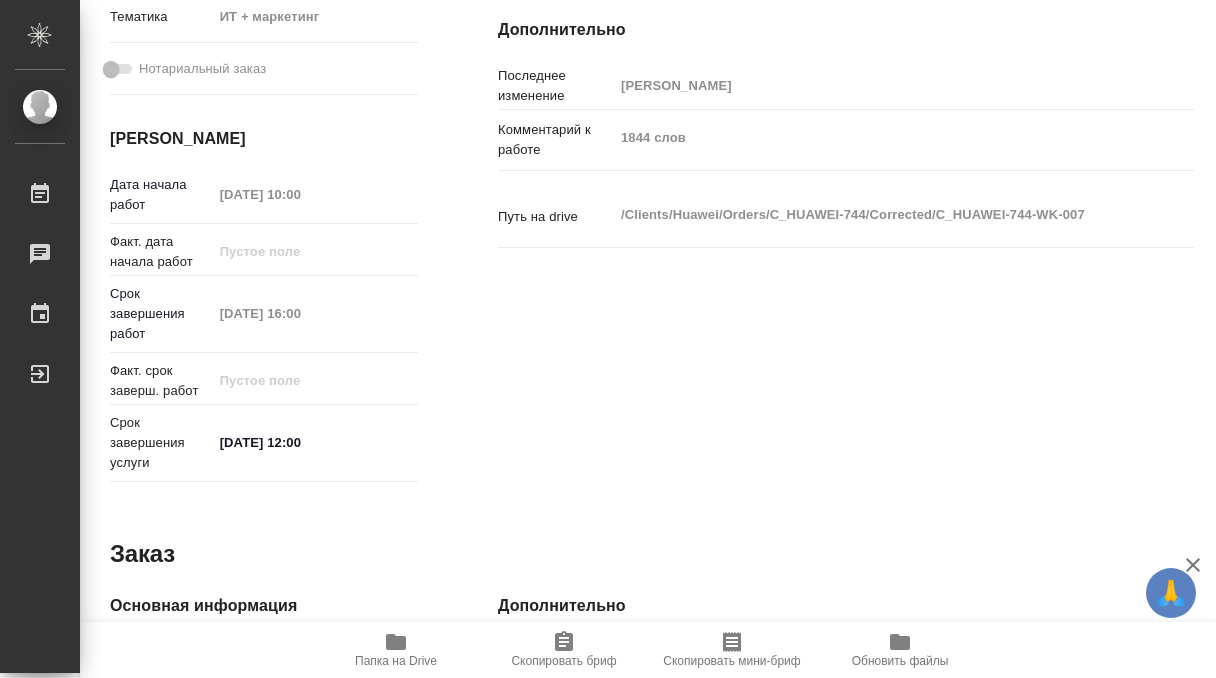 scroll, scrollTop: 0, scrollLeft: 0, axis: both 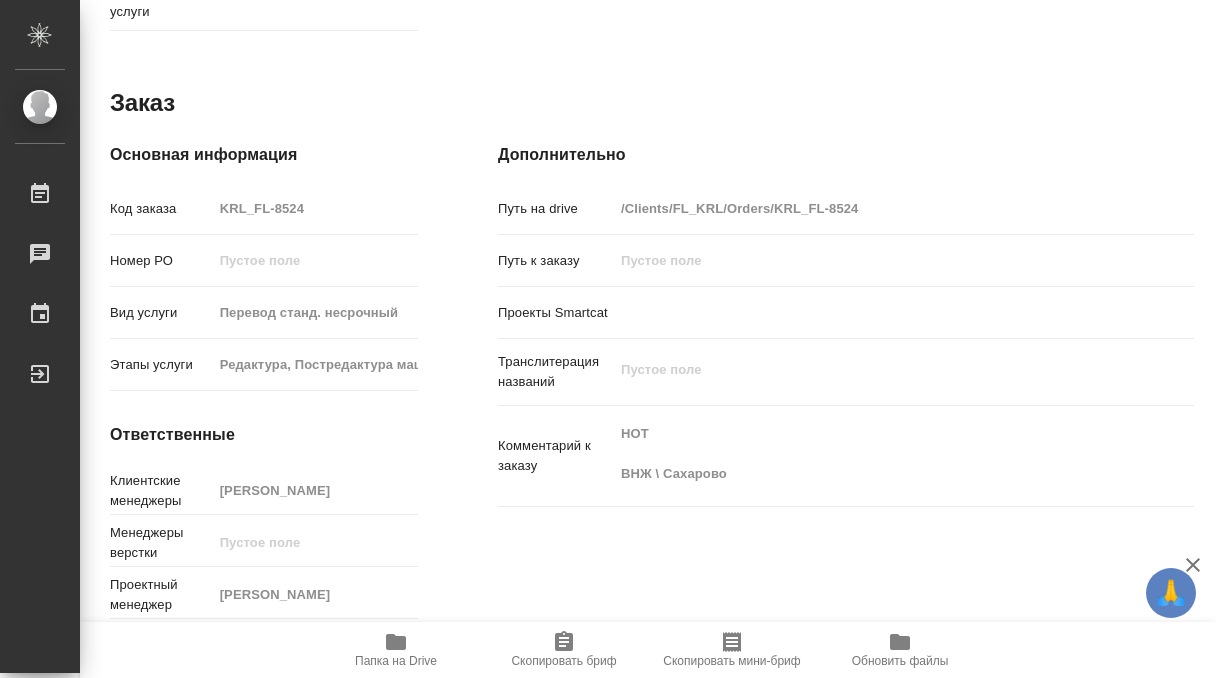 click 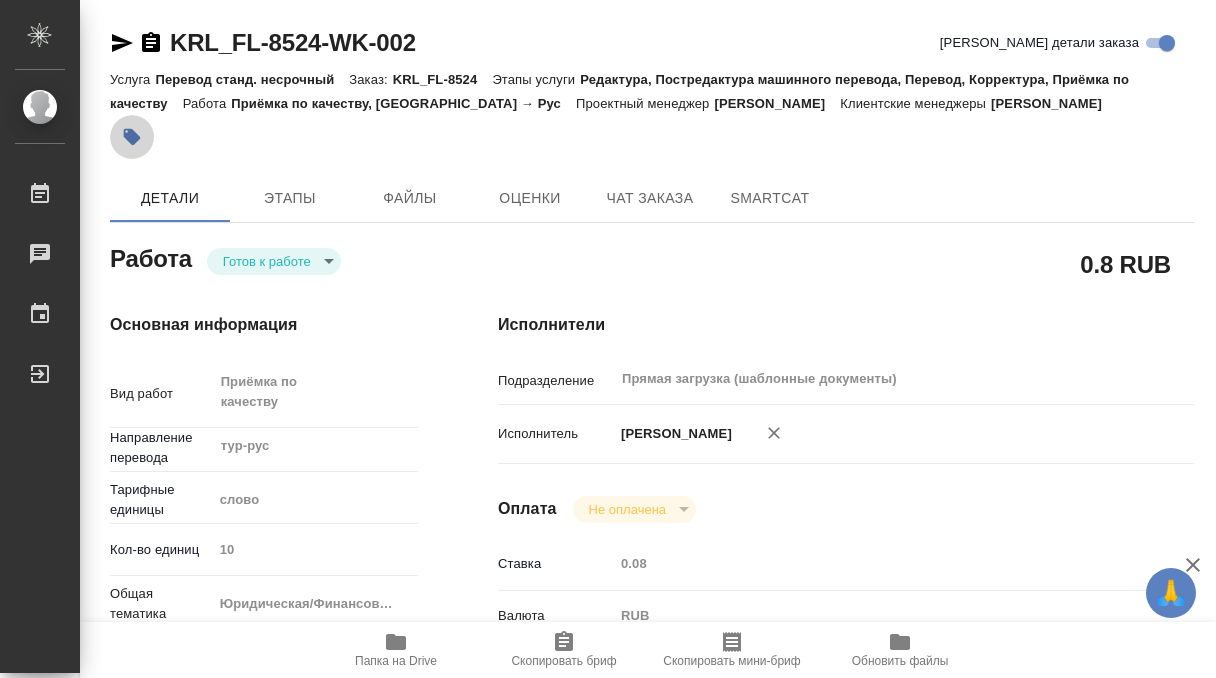 click 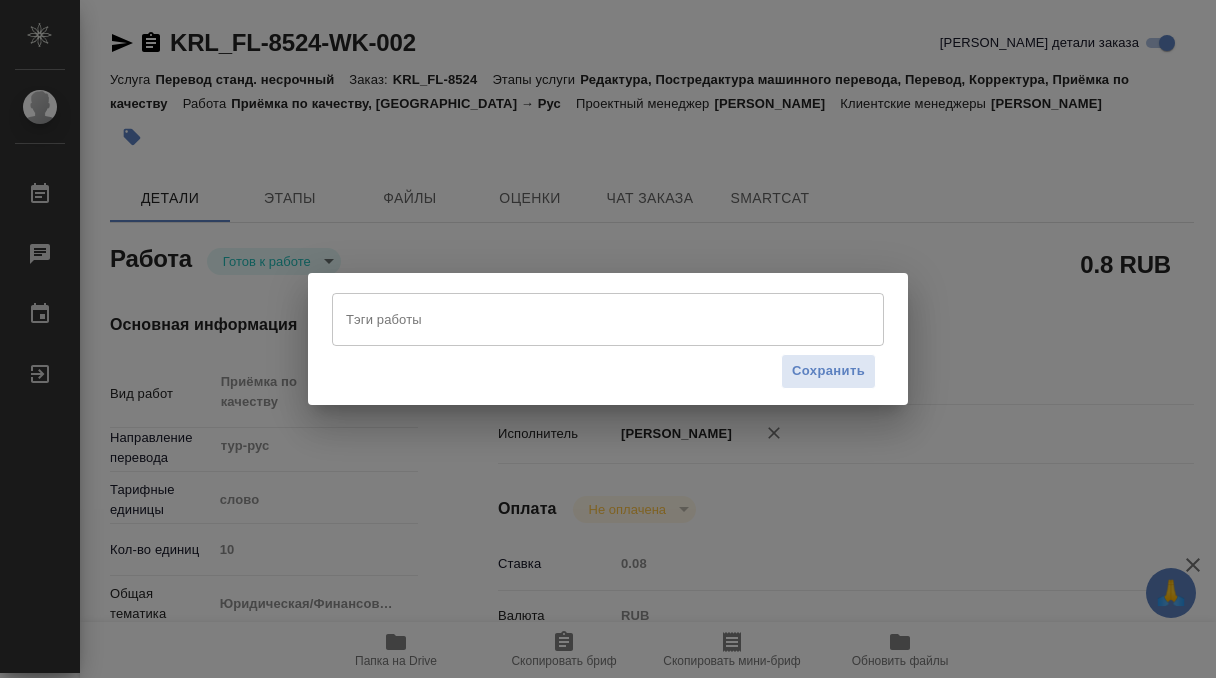 click on "Тэги работы" at bounding box center (589, 319) 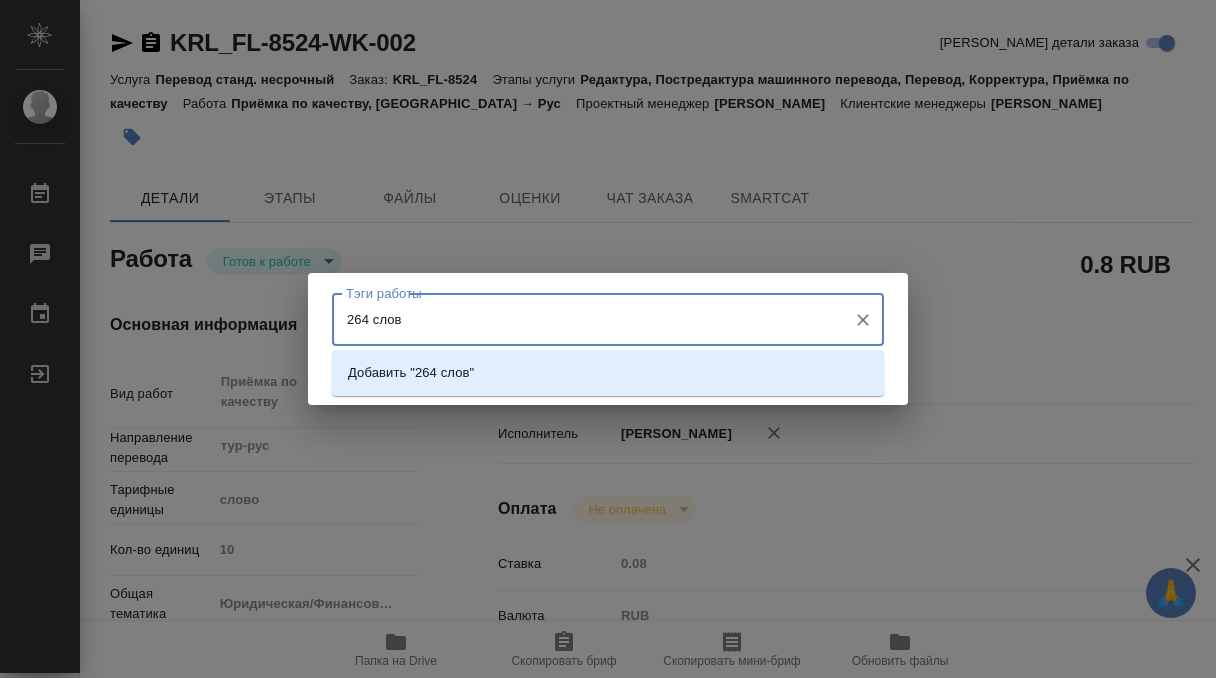 type on "264 слова" 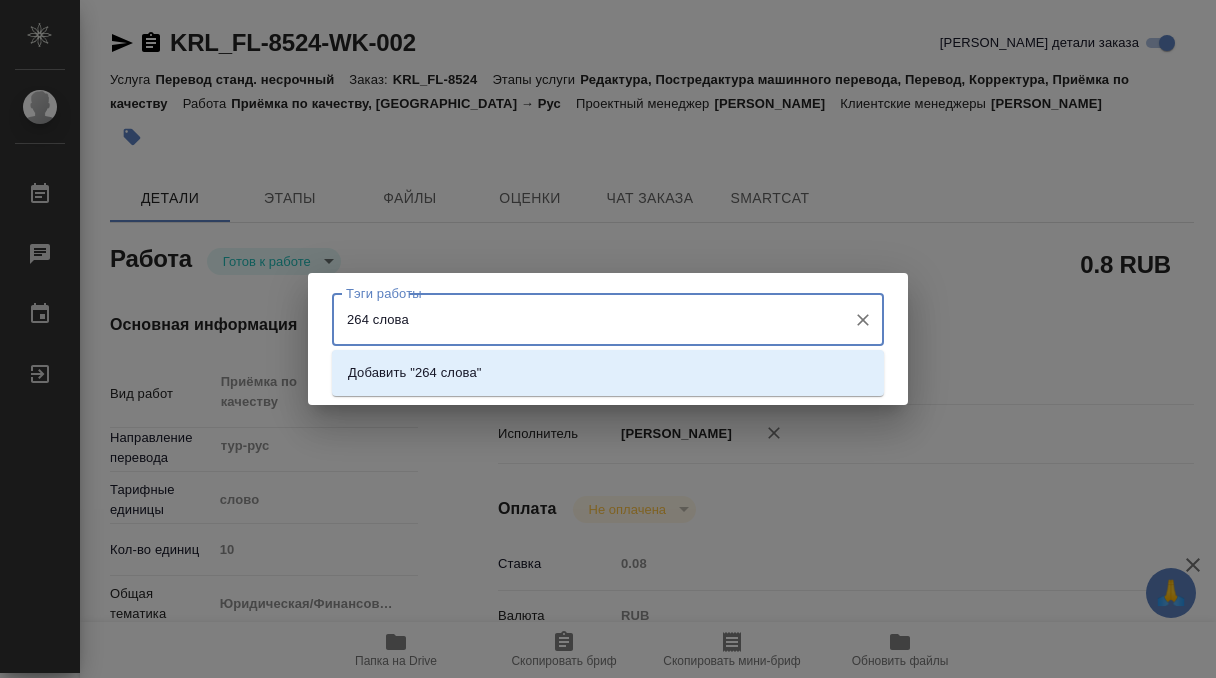 type 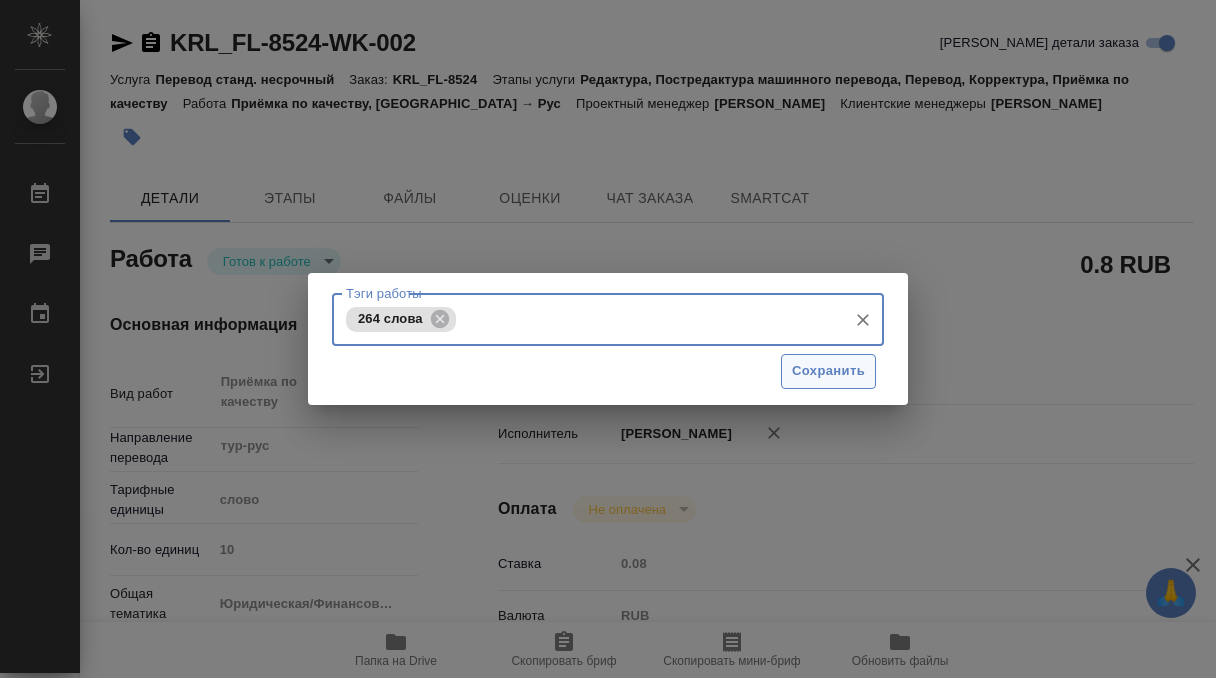click on "Сохранить" at bounding box center (828, 371) 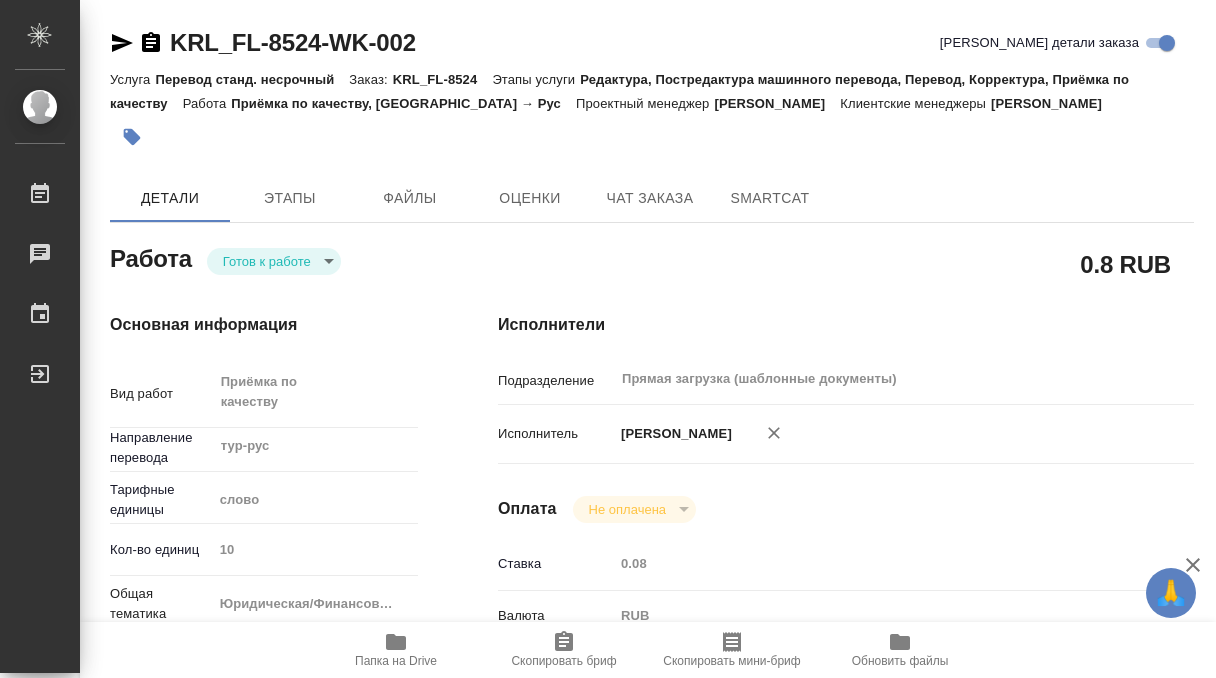 click on "🙏 .cls-1
fill:#fff;
AWATERA Kobzeva [PERSON_NAME] 0 Чаты График Выйти KRL_FL-8524-WK-002 Кратко детали заказа Услуга Перевод станд. несрочный Заказ: KRL_FL-8524 Этапы услуги Редактура, Постредактура машинного перевода, Перевод, Корректура, Приёмка по качеству Работа Приёмка по качеству, Тур → Рус Проектный менеджер [PERSON_NAME] менеджеры [PERSON_NAME] Детали Этапы Файлы Оценки Чат заказа SmartCat Работа Готов к работе readyForWork 0.8 RUB Основная информация Вид работ [PERSON_NAME] по качеству x ​ Направление перевода тур-рус ​ Тарифные единицы слово 5a8b1489cc6b4906c91bfd90 10 yr-fn ​" at bounding box center [608, 339] 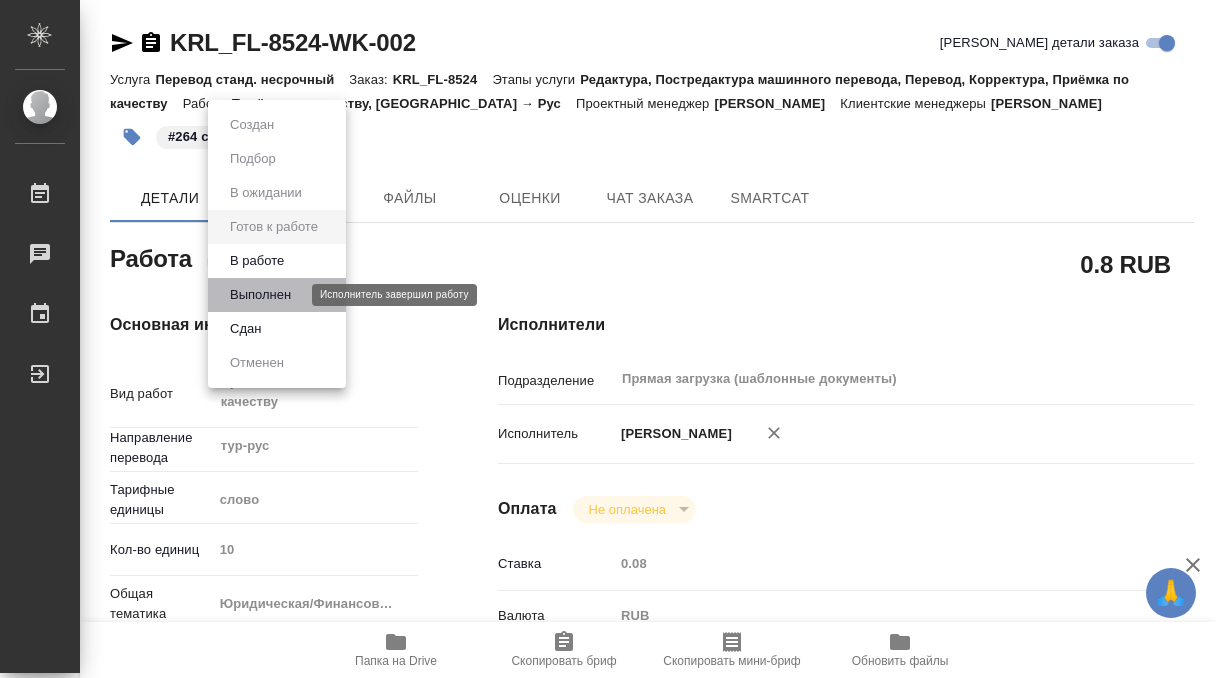 click on "Выполнен" at bounding box center [260, 295] 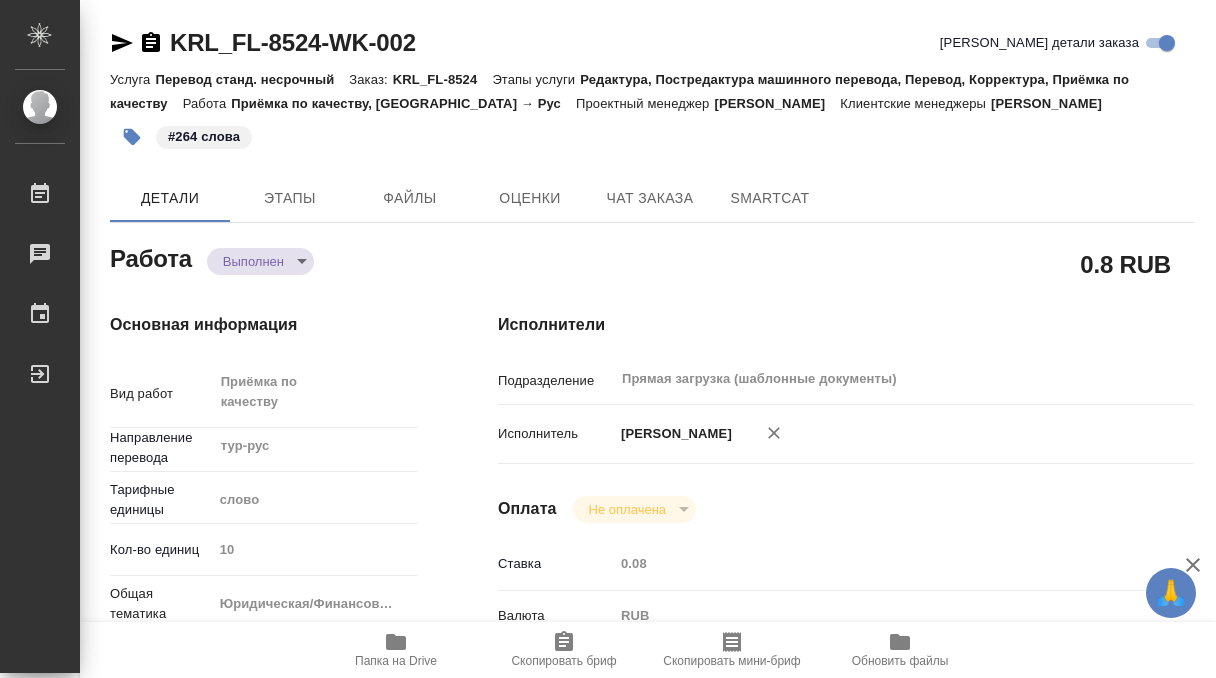 type on "x" 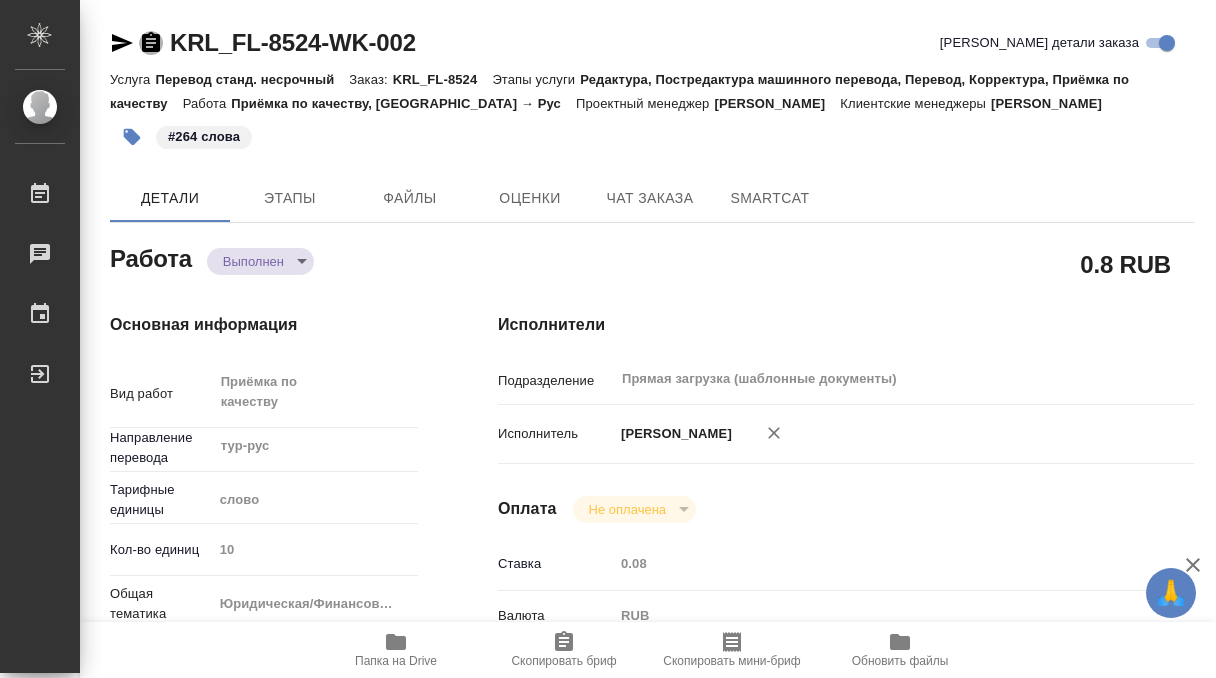 click 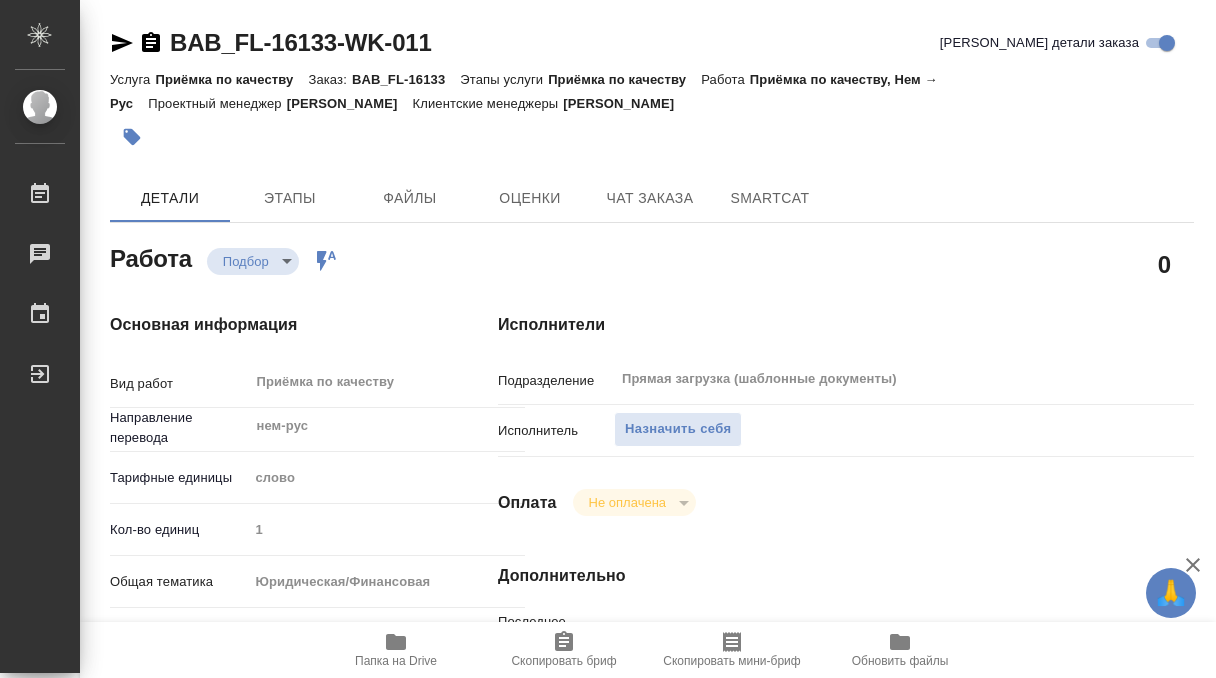 scroll, scrollTop: 0, scrollLeft: 0, axis: both 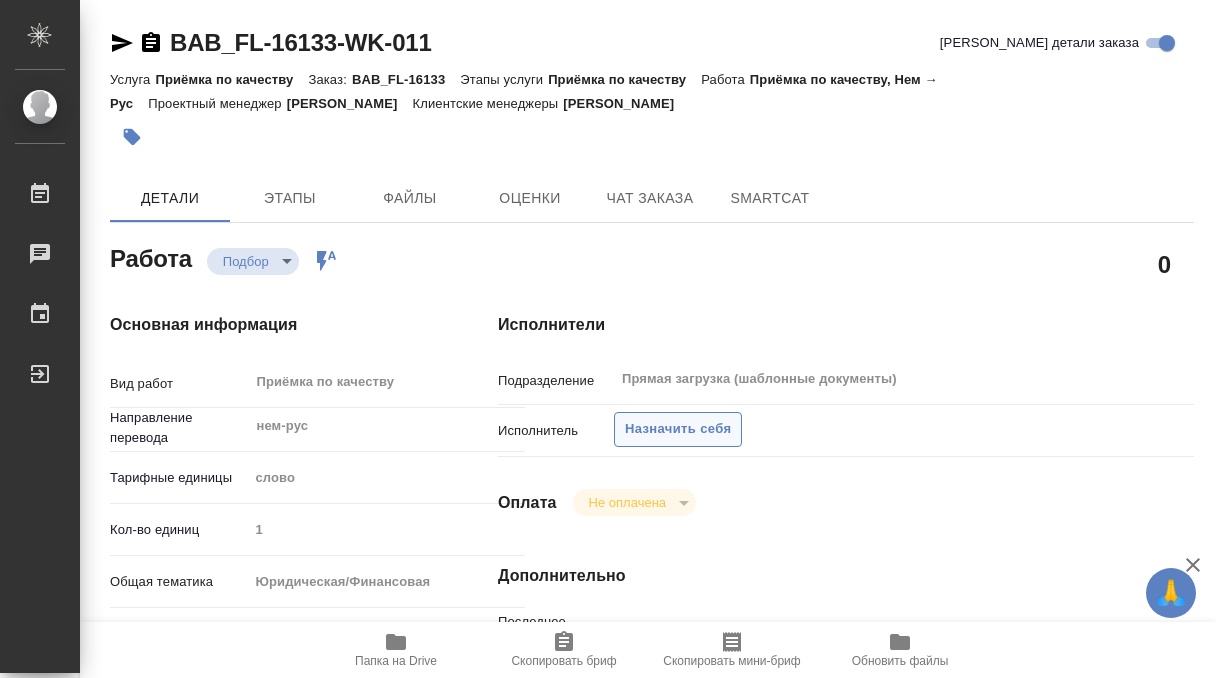click on "Назначить себя" at bounding box center (678, 429) 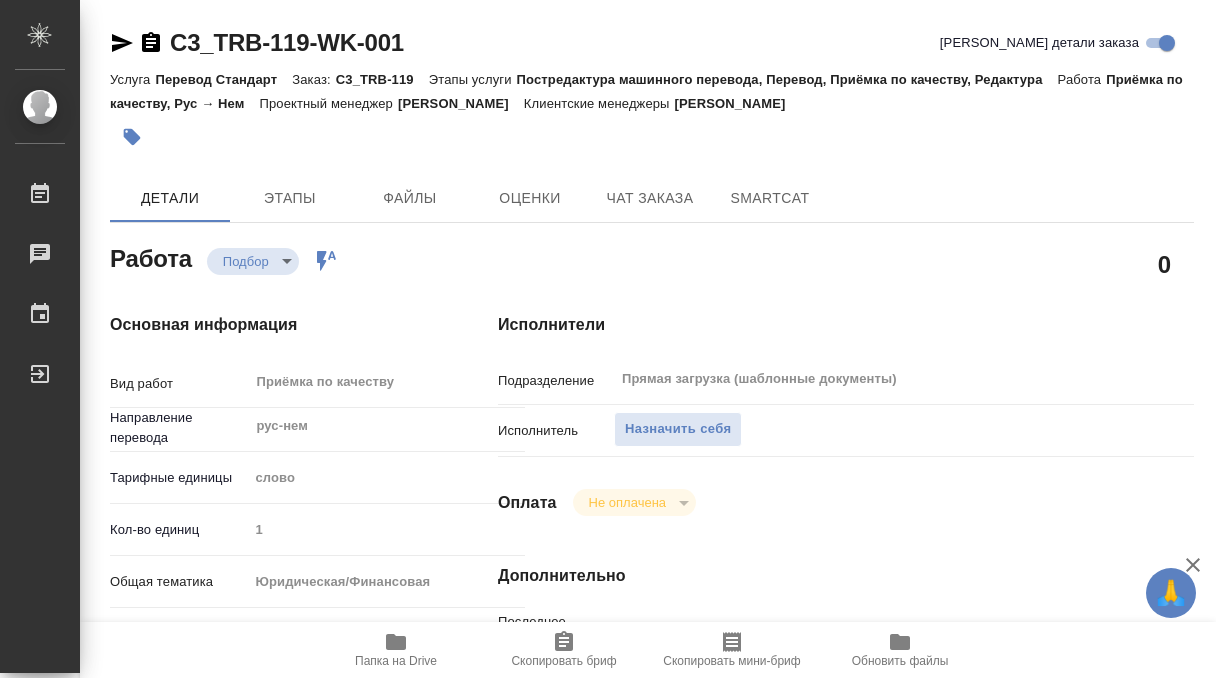 type on "x" 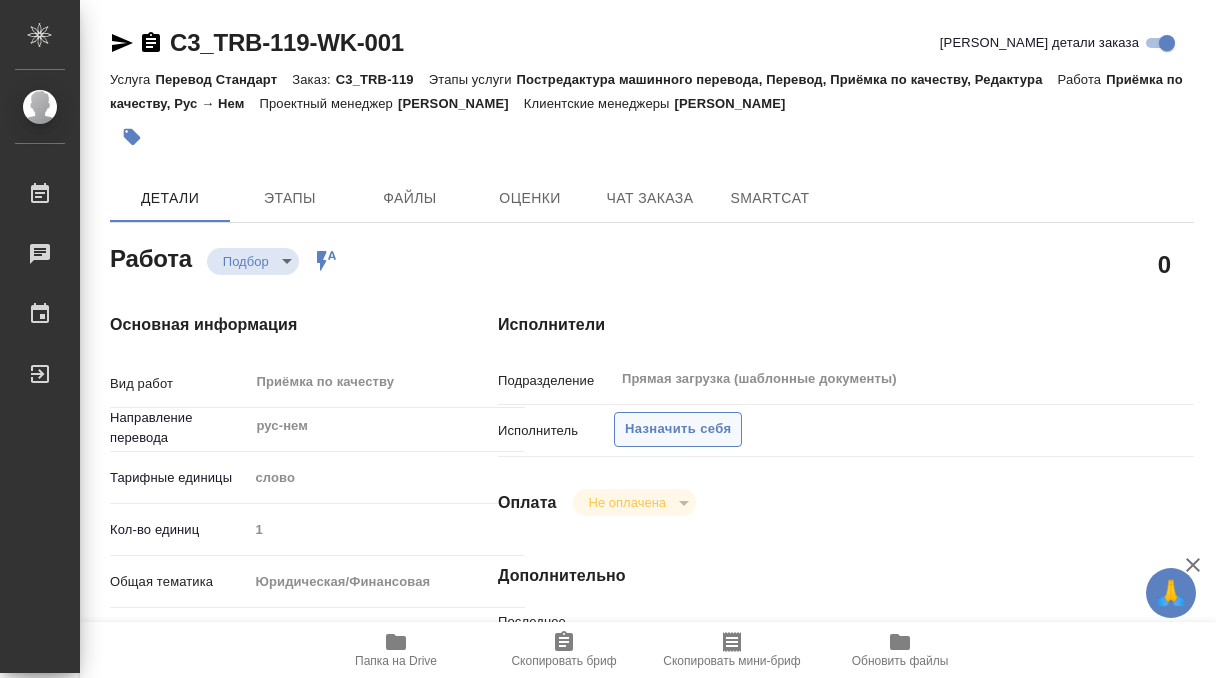 type on "x" 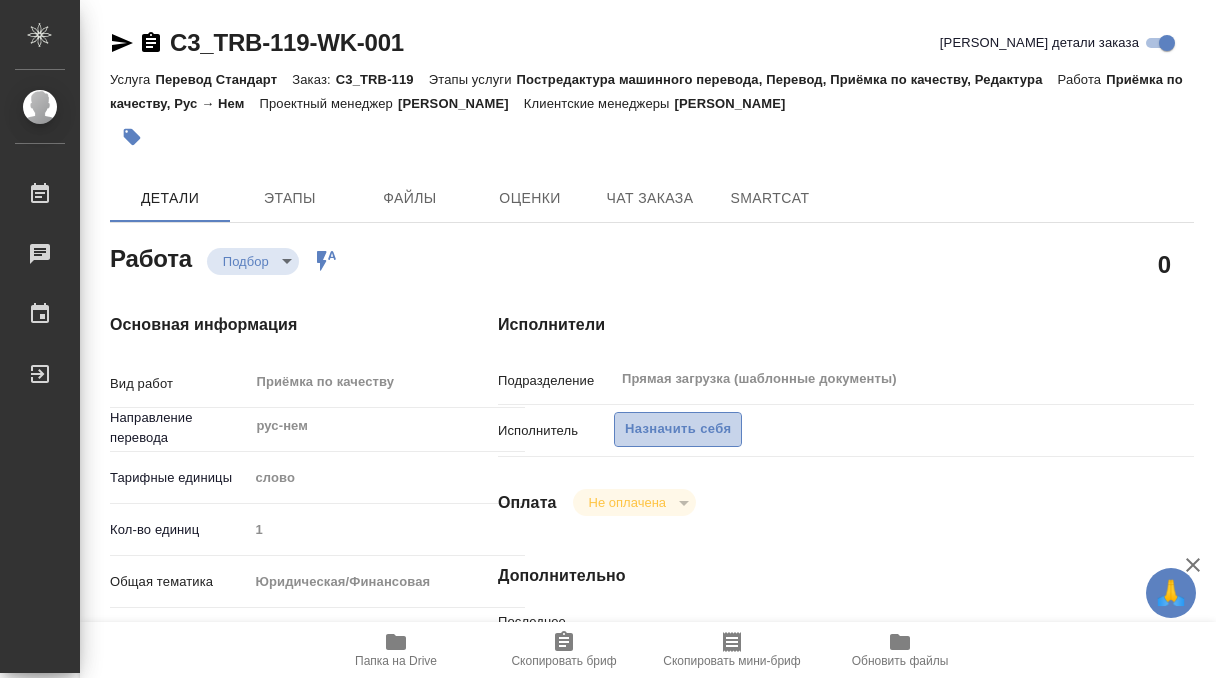 click on "Назначить себя" at bounding box center (678, 429) 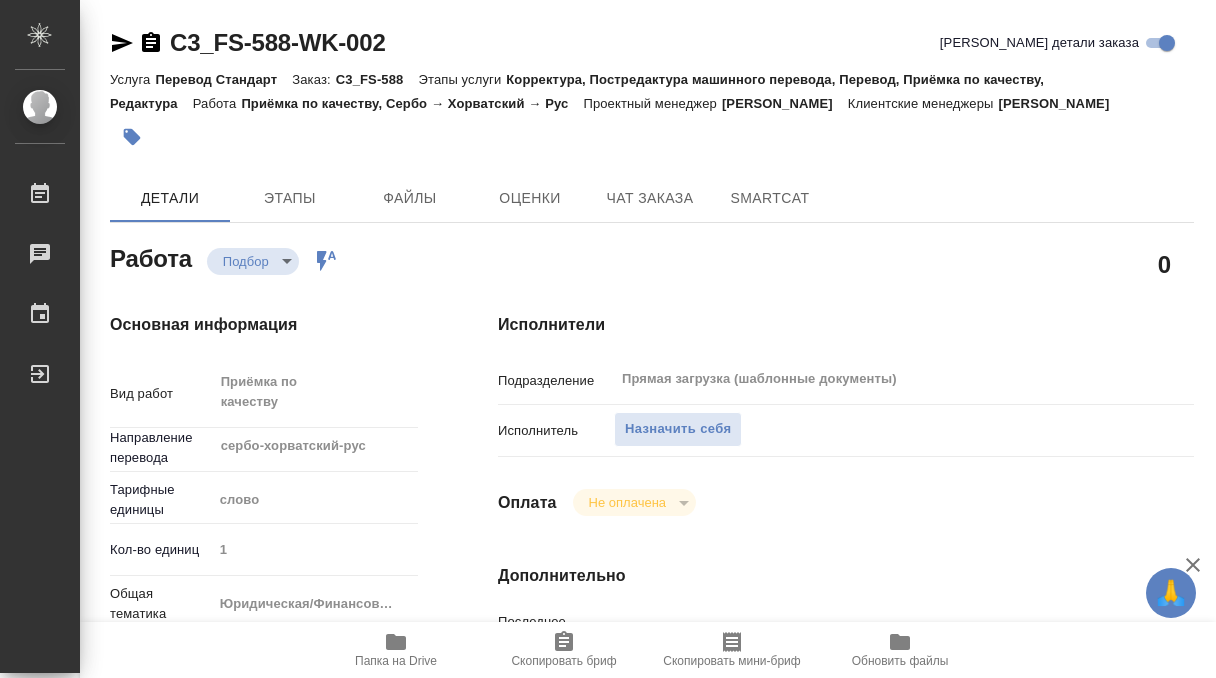 scroll, scrollTop: 0, scrollLeft: 0, axis: both 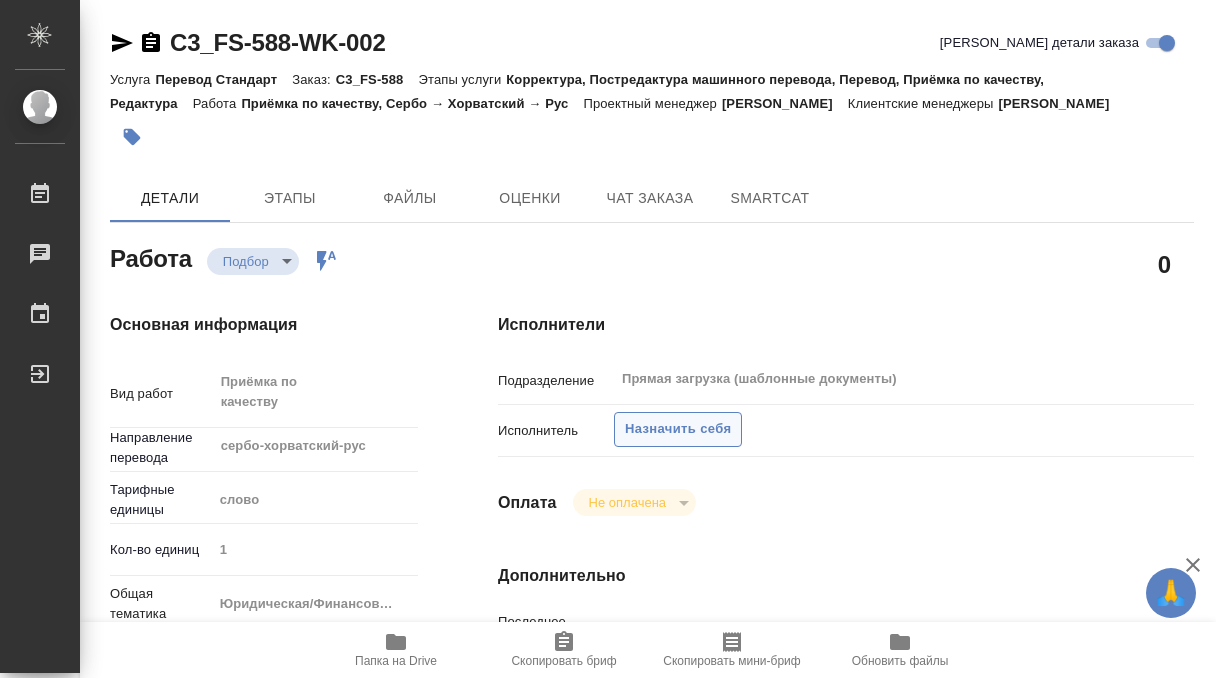 click on "Назначить себя" at bounding box center (678, 429) 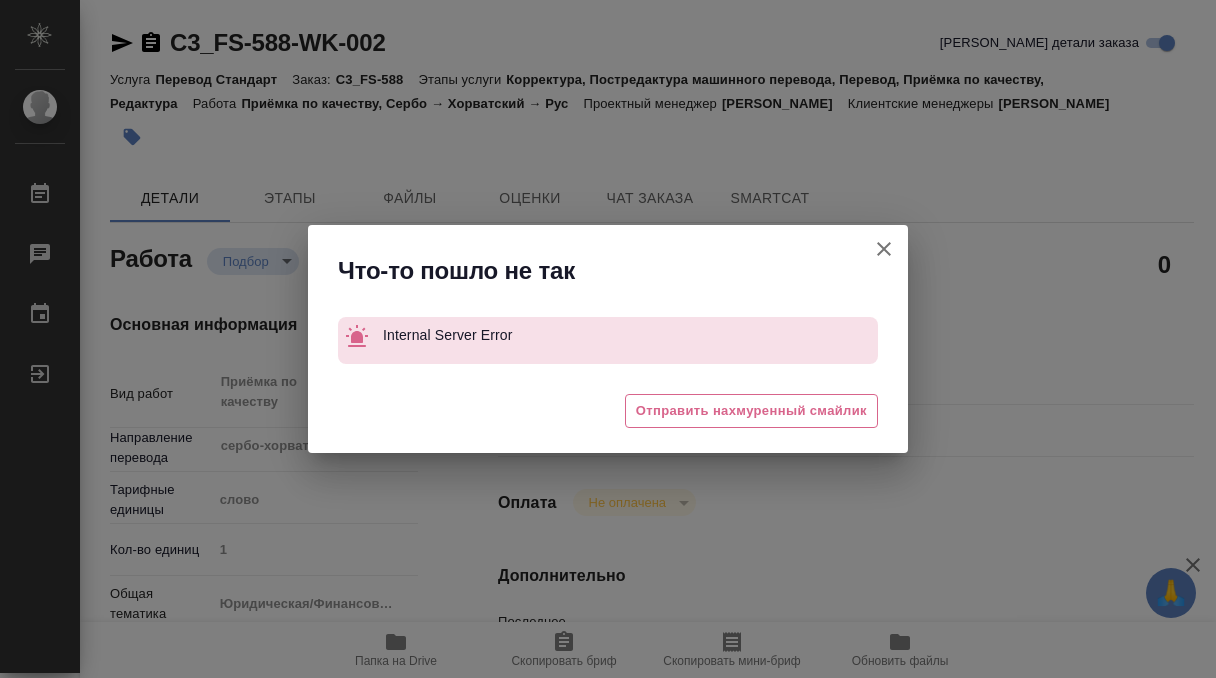 click 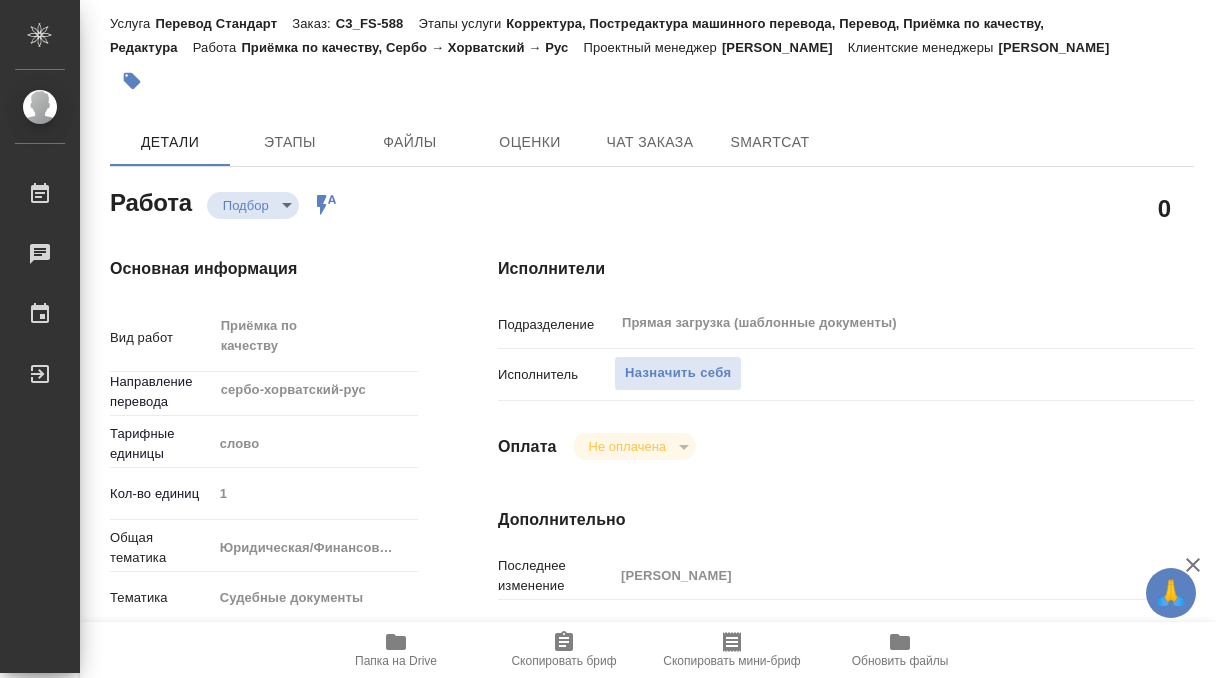 scroll, scrollTop: 0, scrollLeft: 0, axis: both 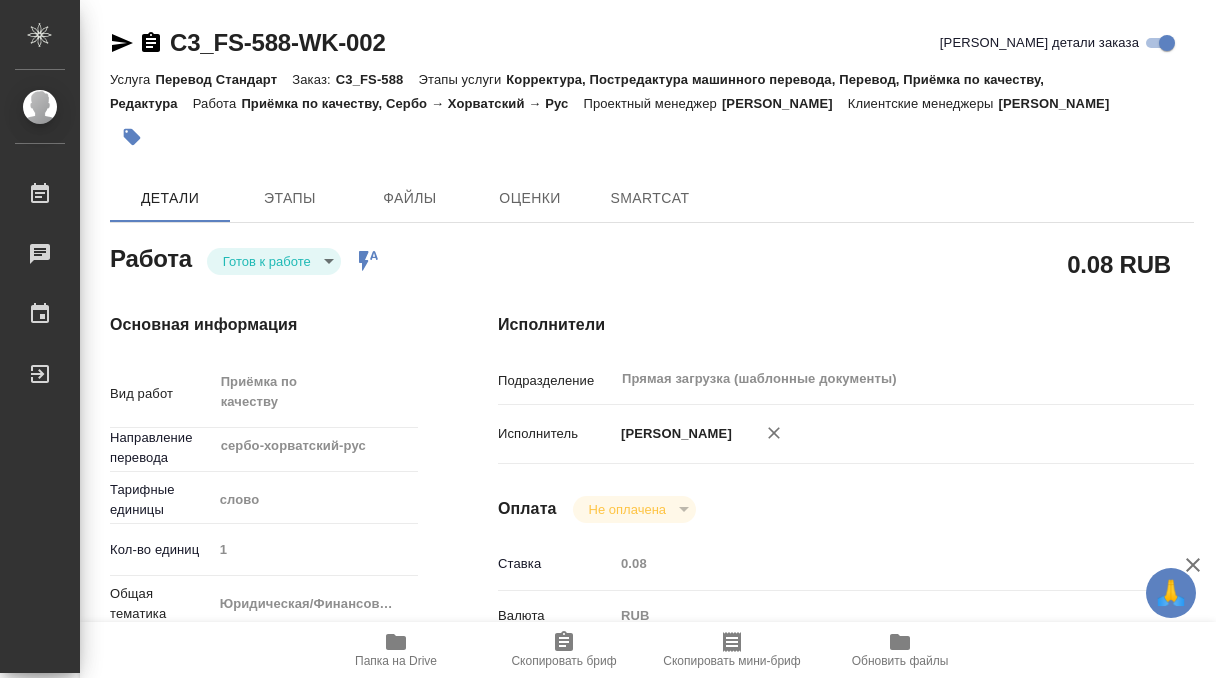 type on "x" 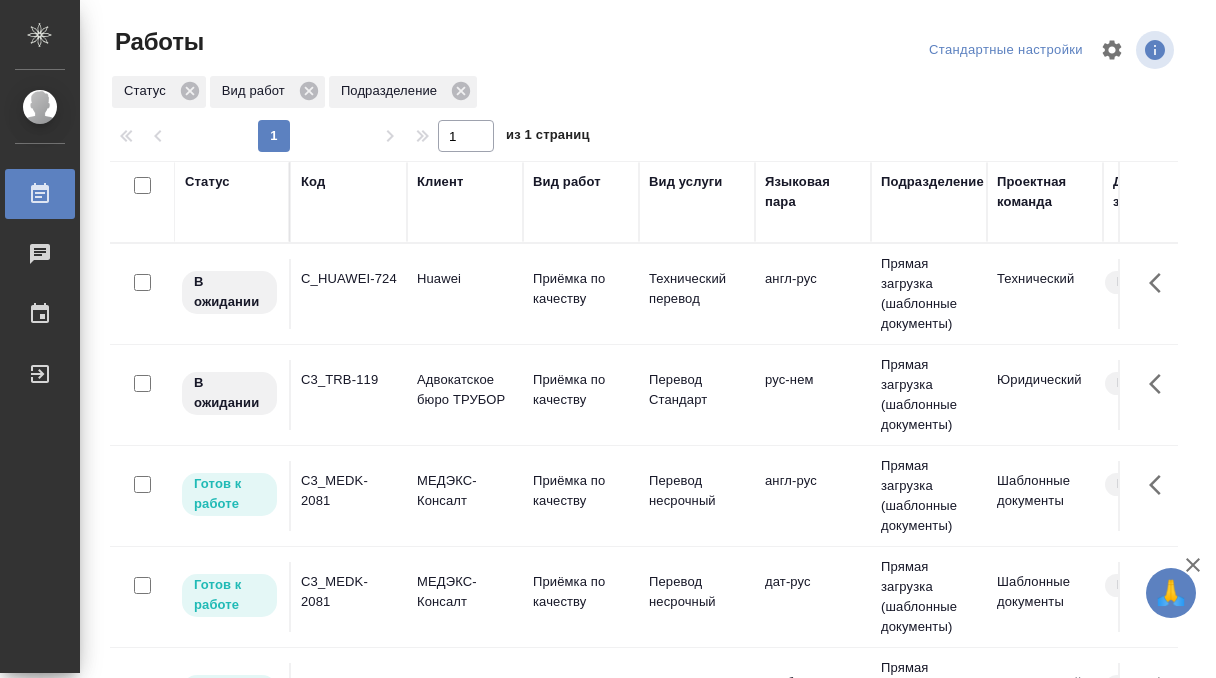 scroll, scrollTop: 0, scrollLeft: 0, axis: both 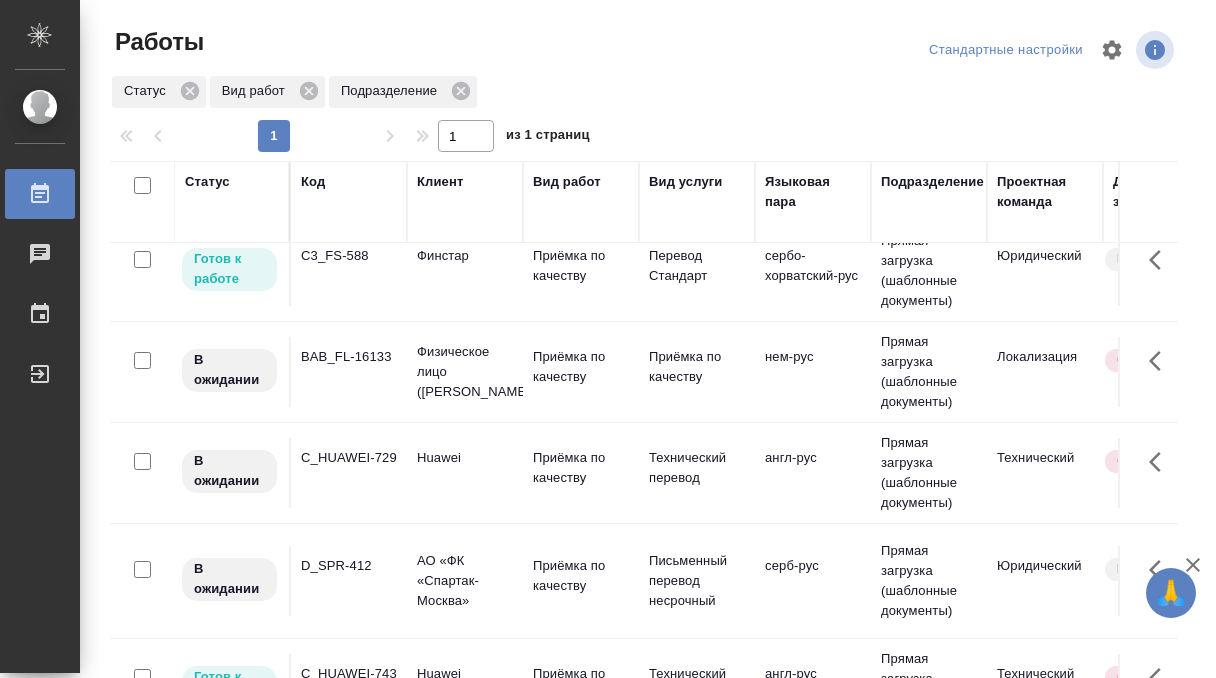 click on "C_HUAWEI-729" at bounding box center (349, -133) 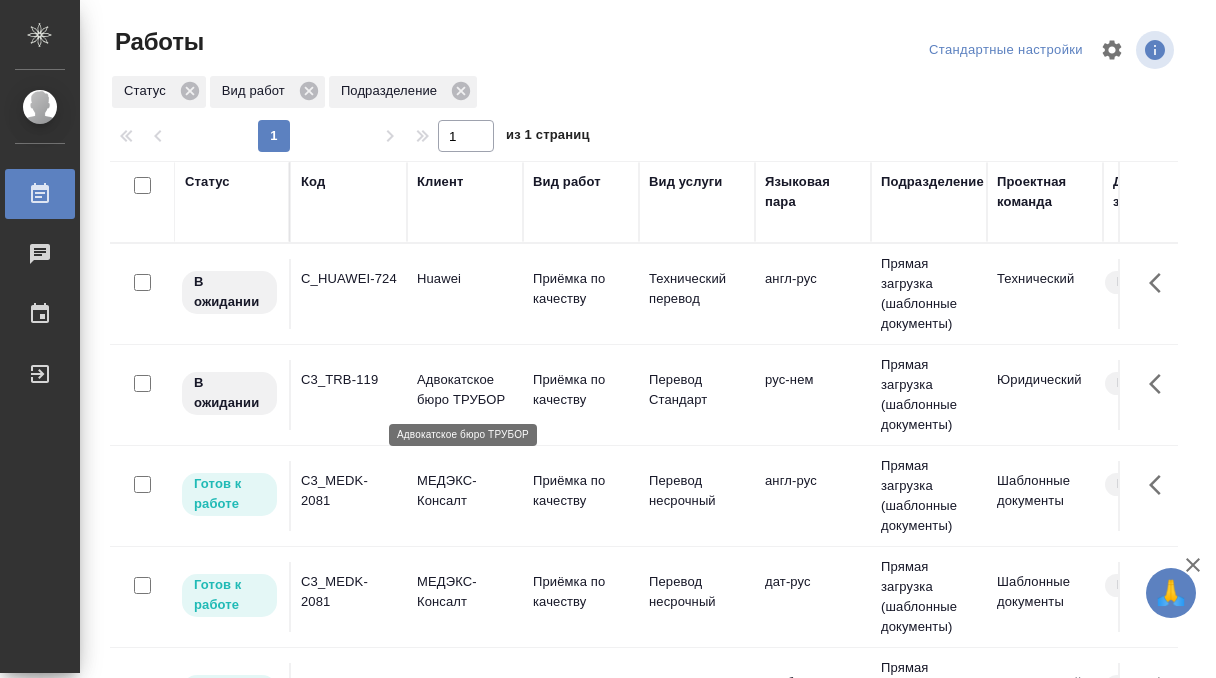 scroll, scrollTop: 0, scrollLeft: 6, axis: horizontal 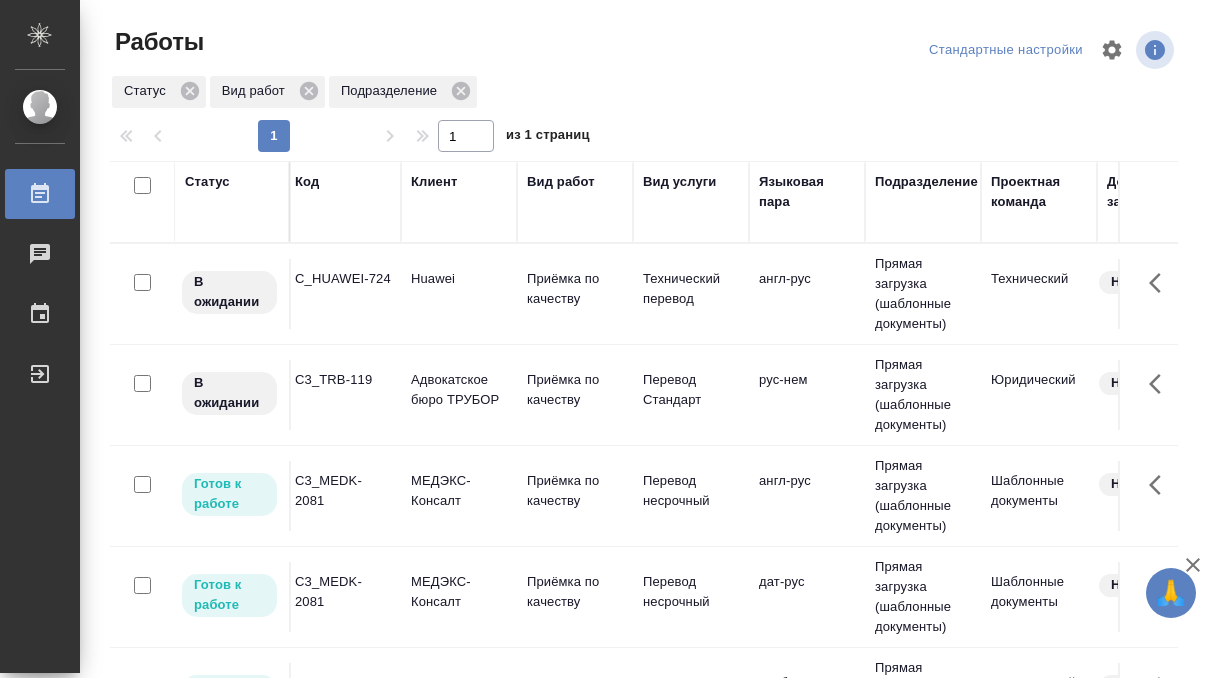 click on "C3_TRB-119" at bounding box center (343, 294) 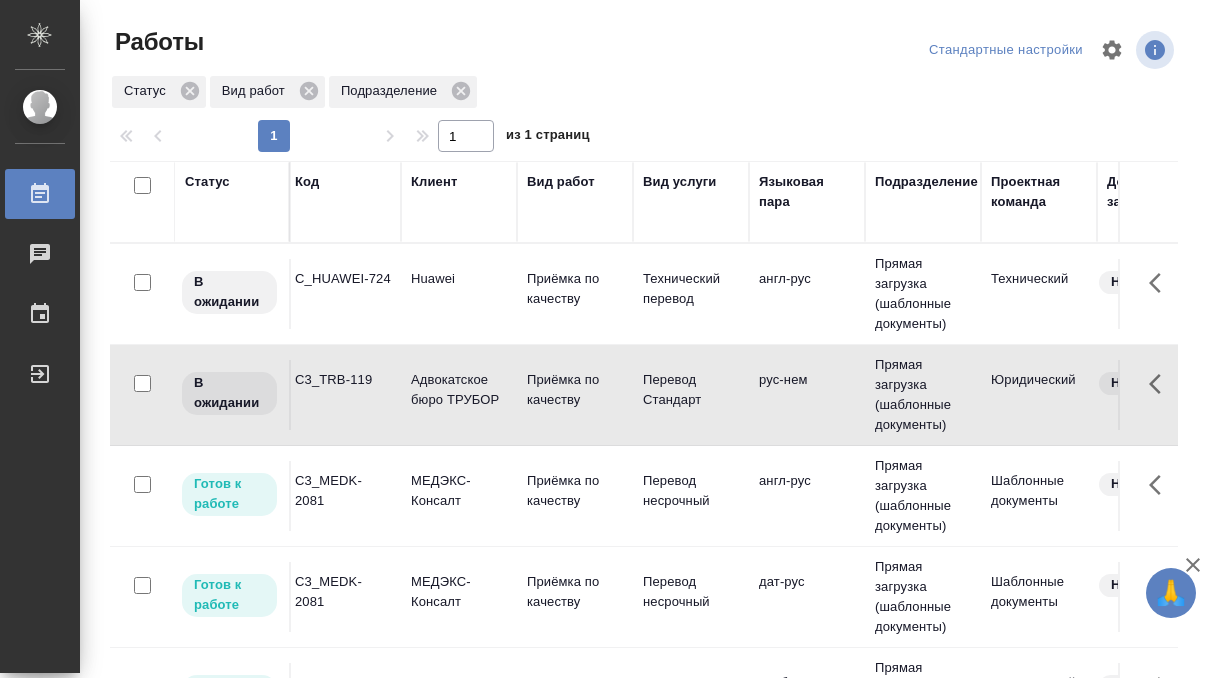click on "C3_MEDK-2081" at bounding box center [343, 279] 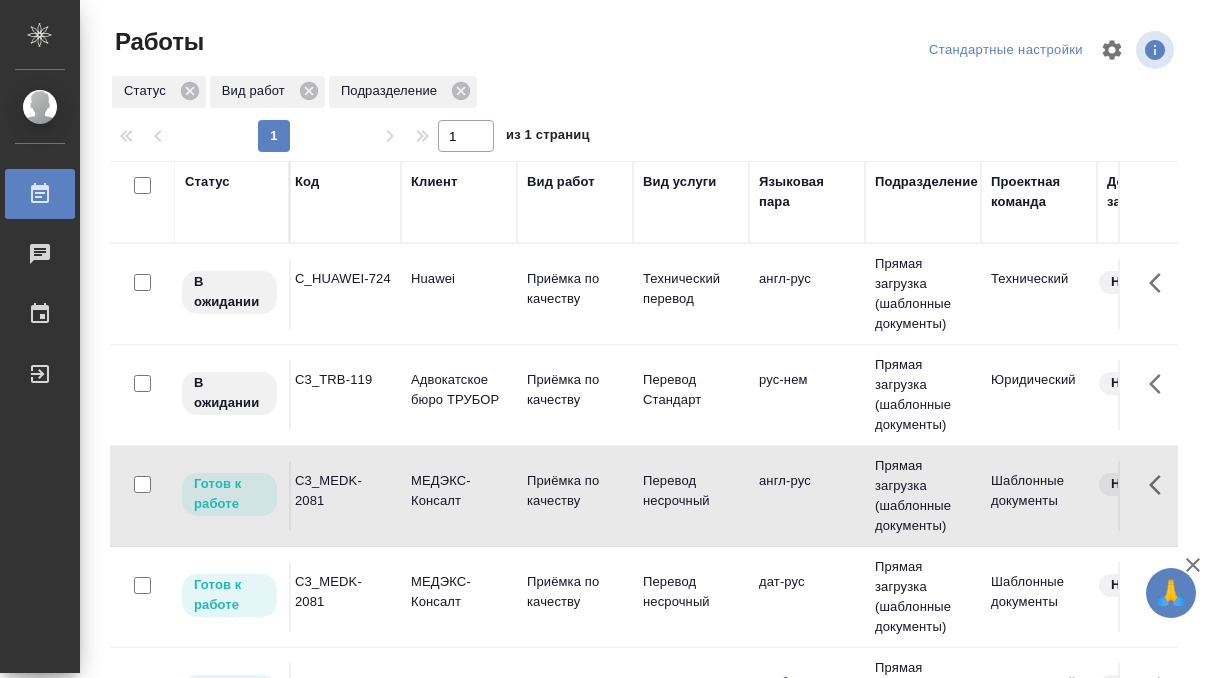 click on "C3_MEDK-2081" at bounding box center [343, 279] 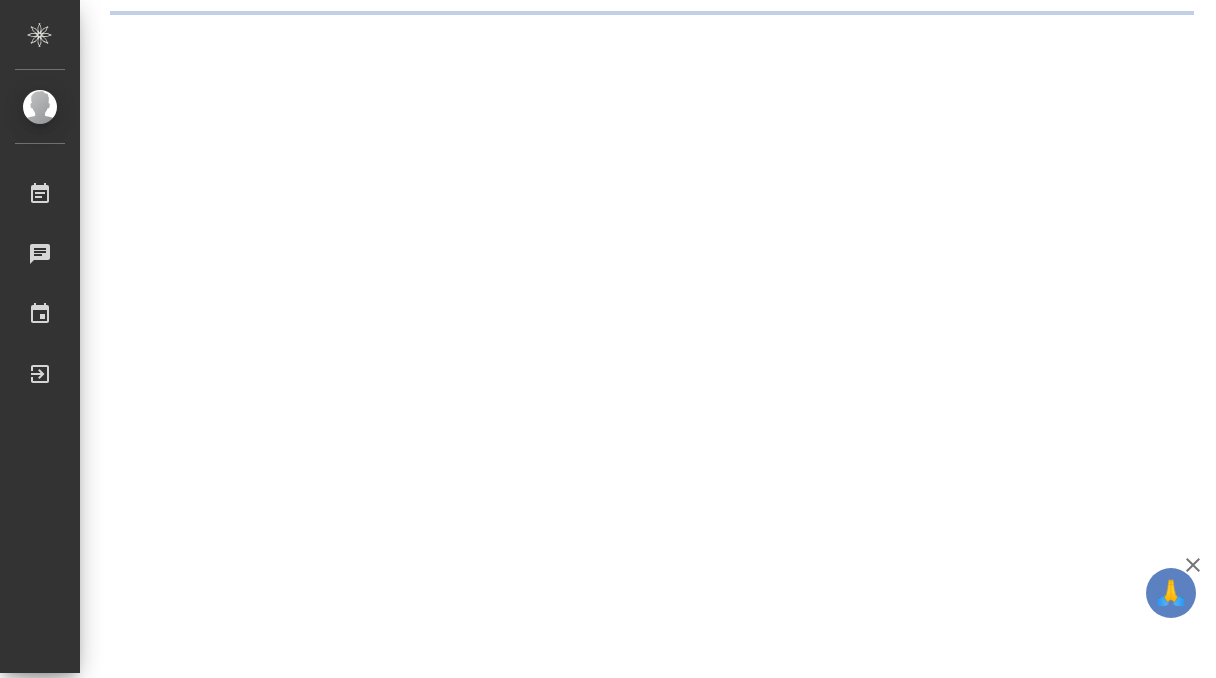 scroll, scrollTop: 0, scrollLeft: 0, axis: both 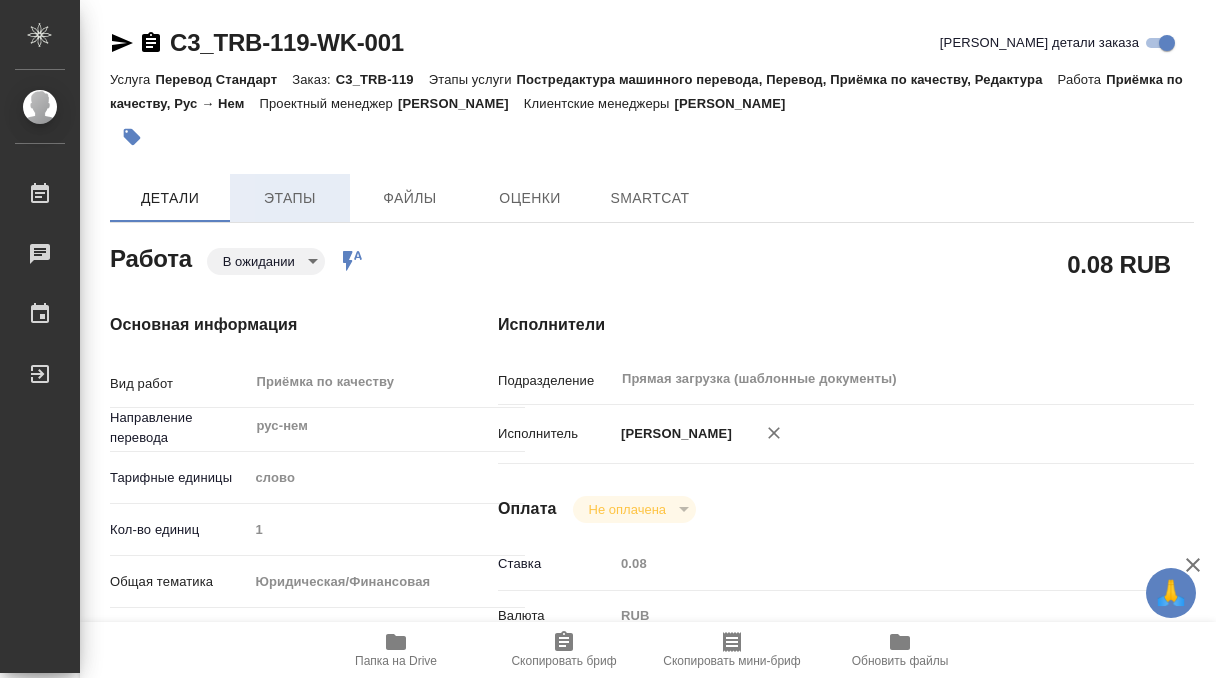 type on "x" 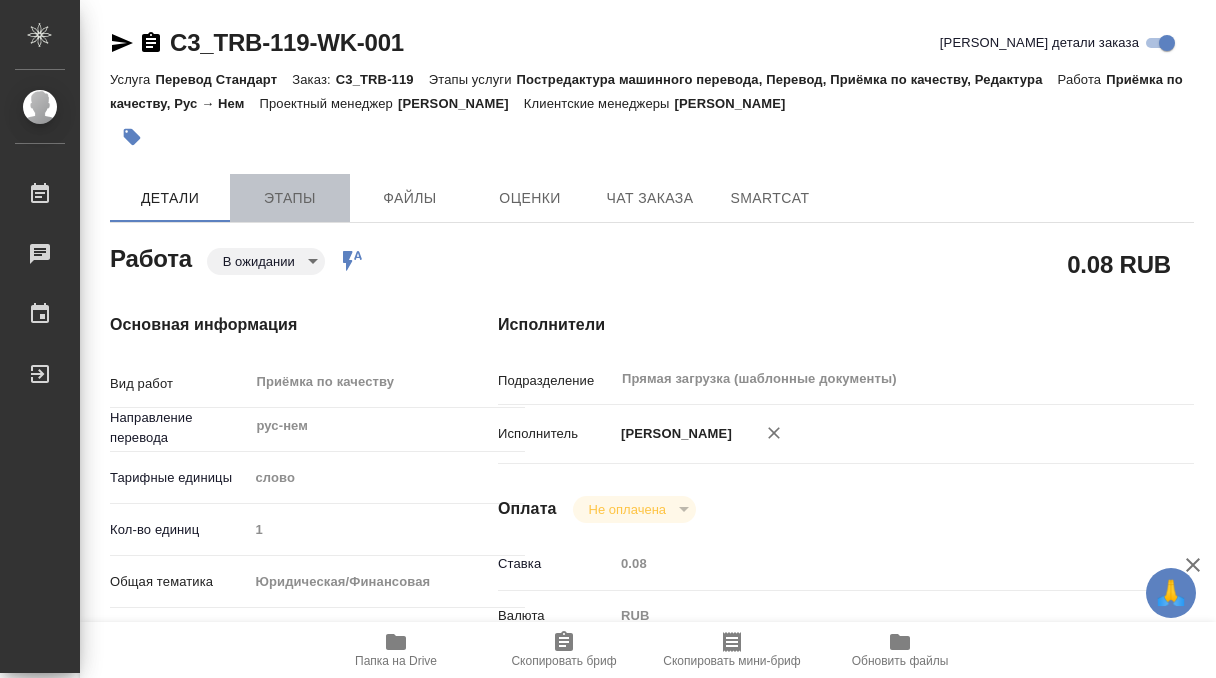 click on "Этапы" at bounding box center (290, 198) 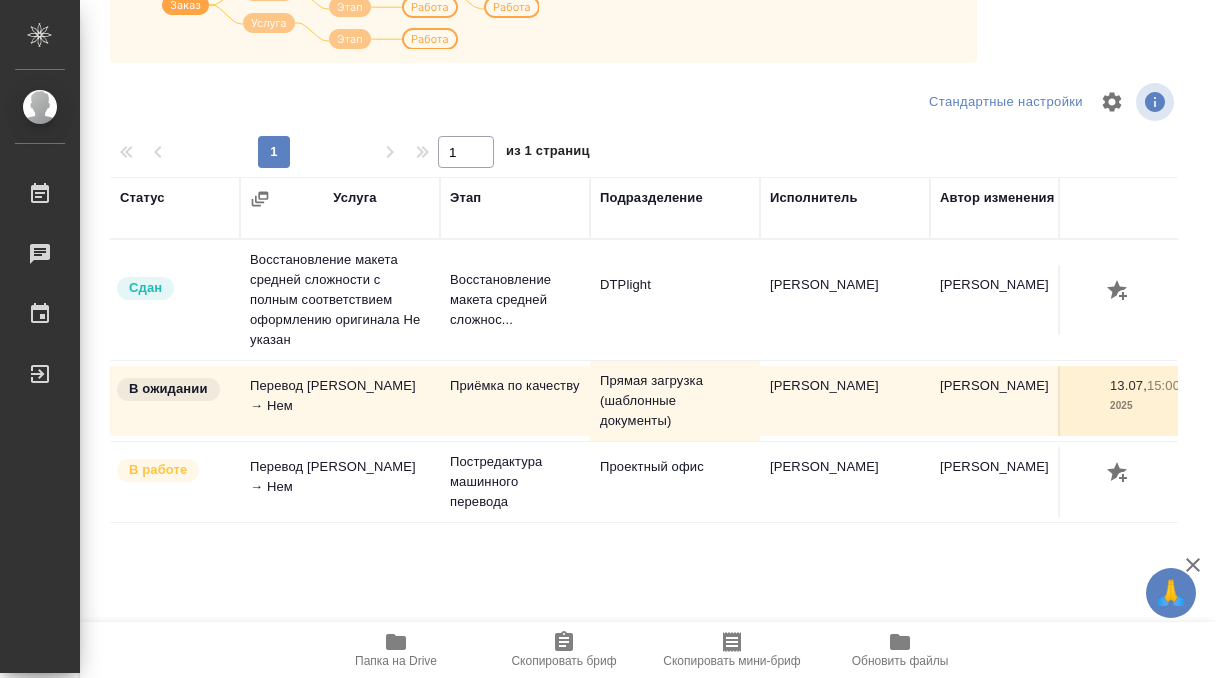 scroll, scrollTop: 0, scrollLeft: 0, axis: both 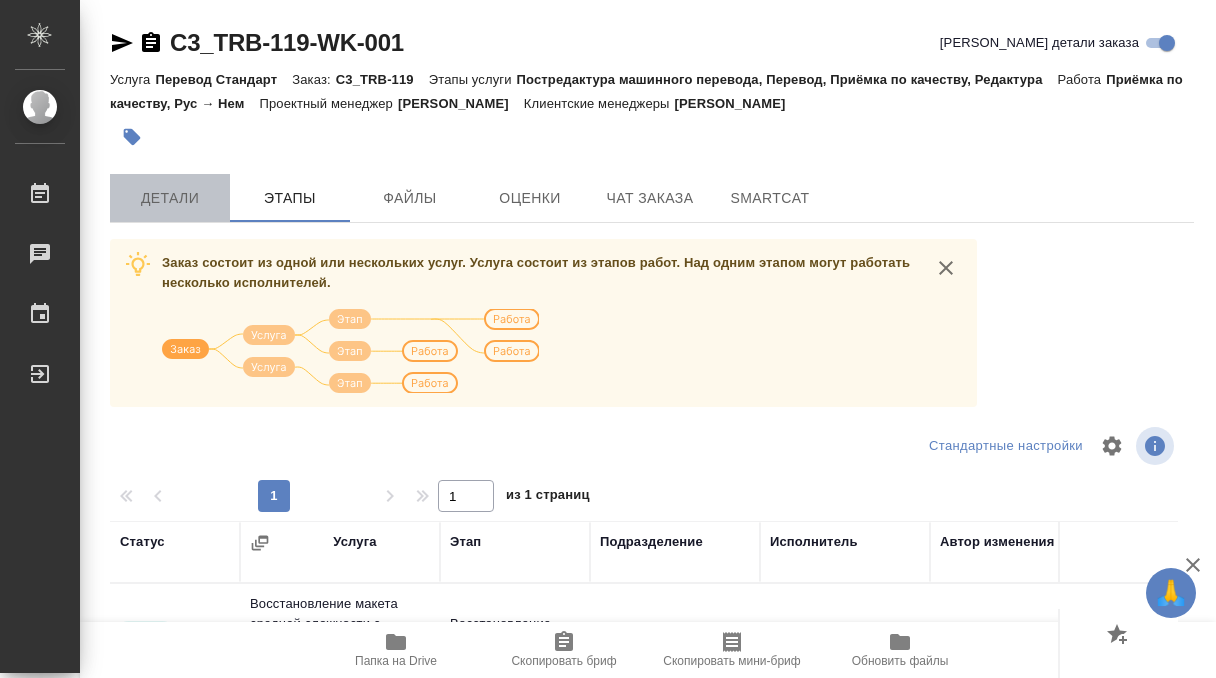click on "Детали" at bounding box center [170, 198] 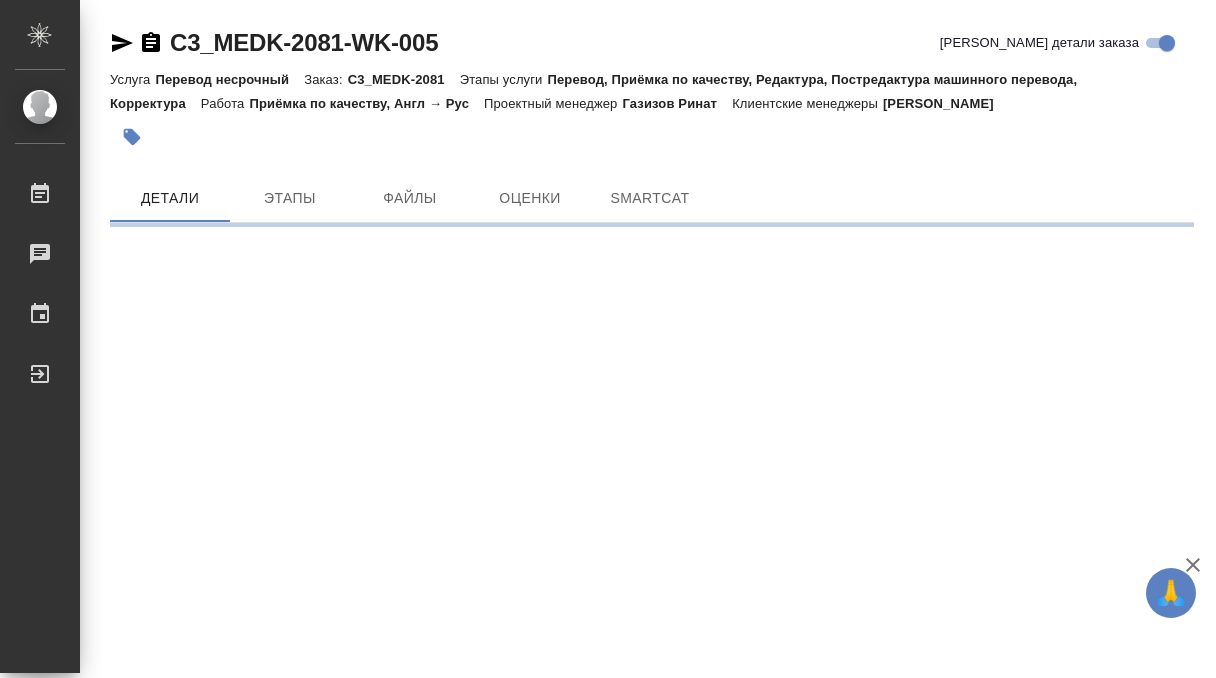 scroll, scrollTop: 0, scrollLeft: 0, axis: both 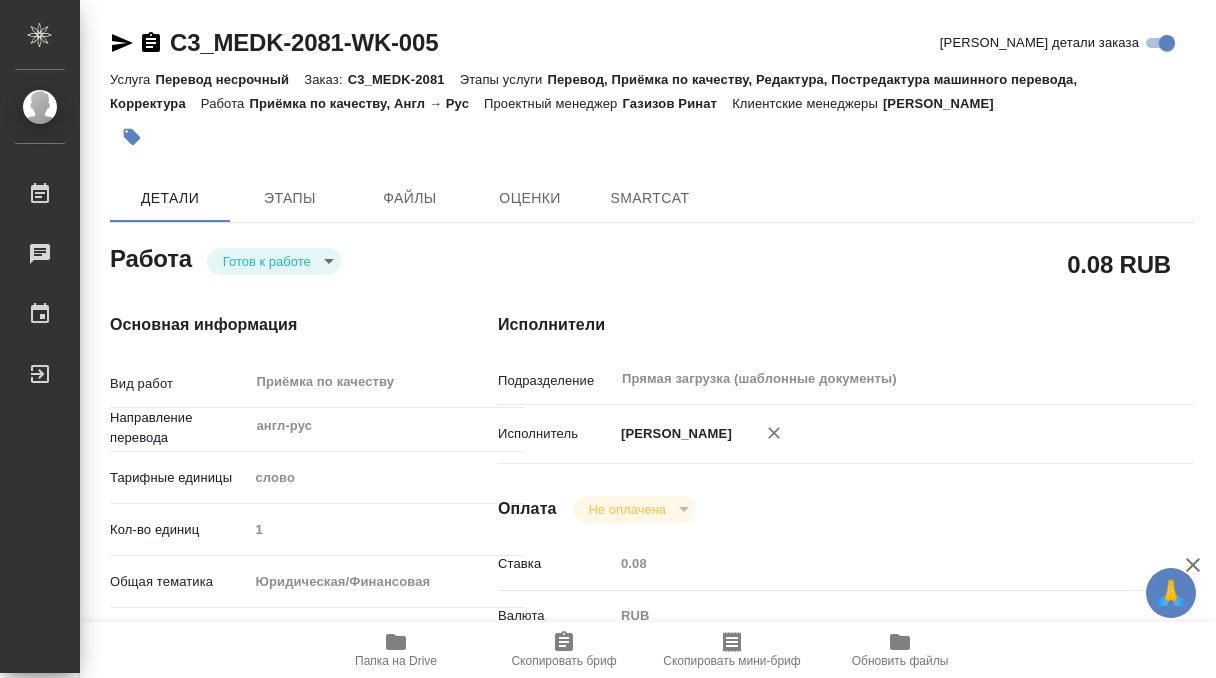 type on "x" 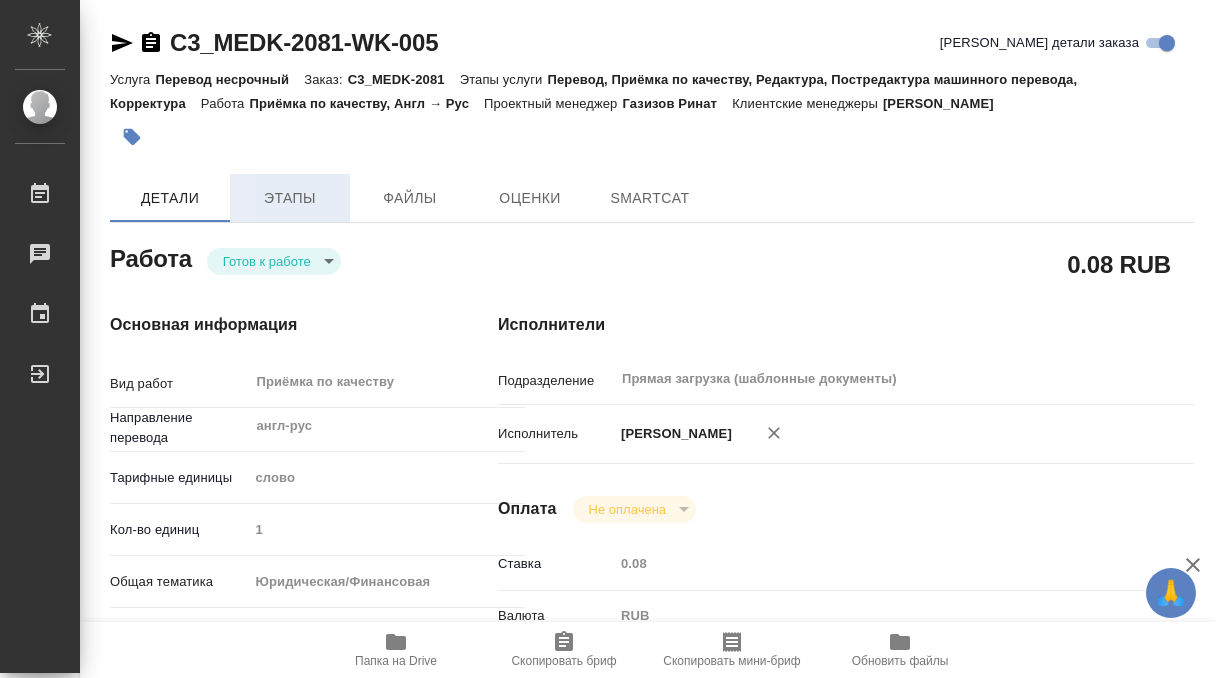 type on "x" 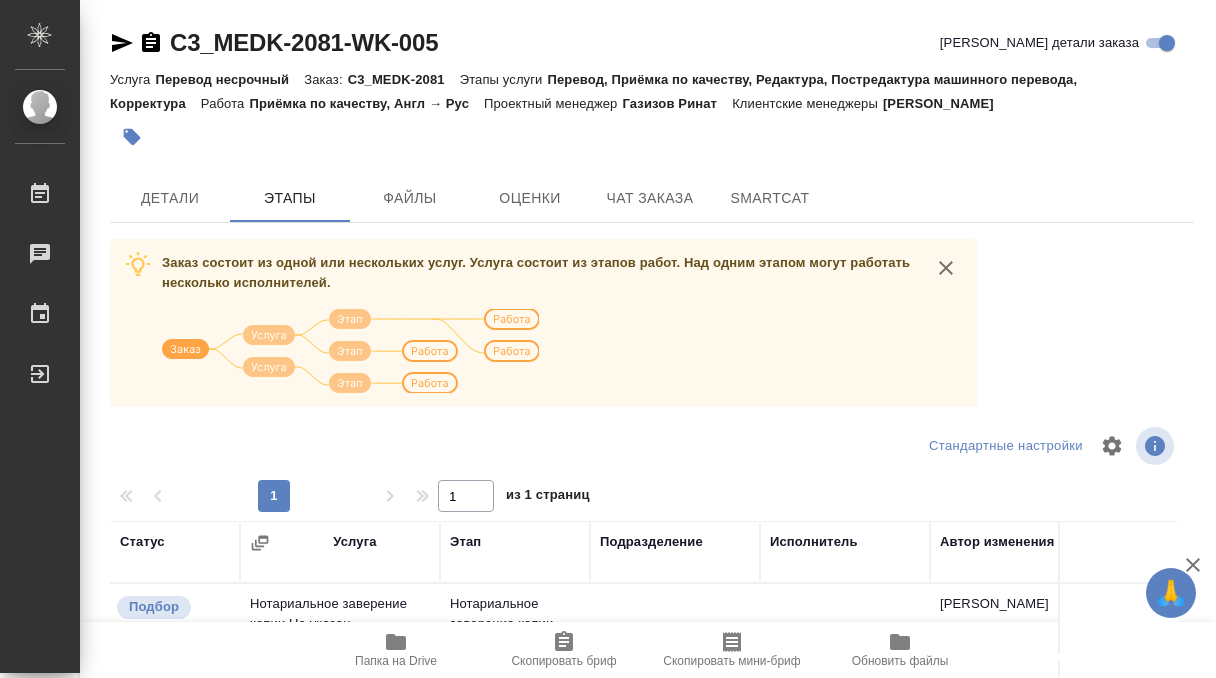 scroll, scrollTop: 344, scrollLeft: 0, axis: vertical 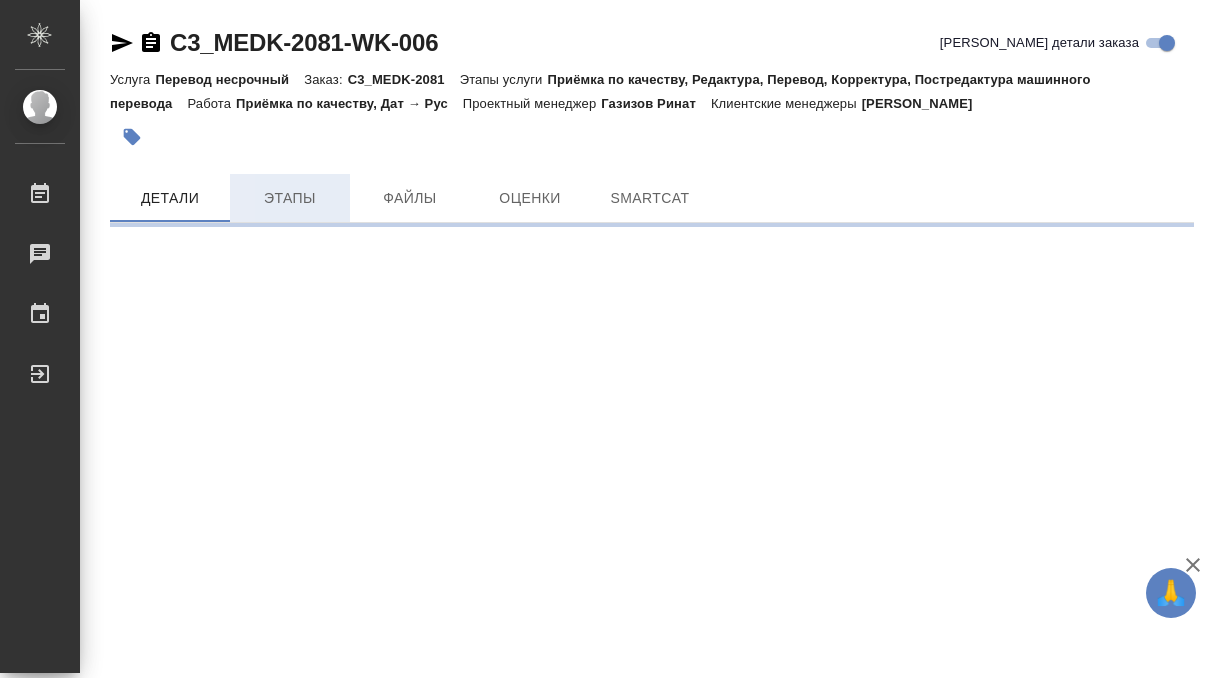 click on "Этапы" at bounding box center (290, 198) 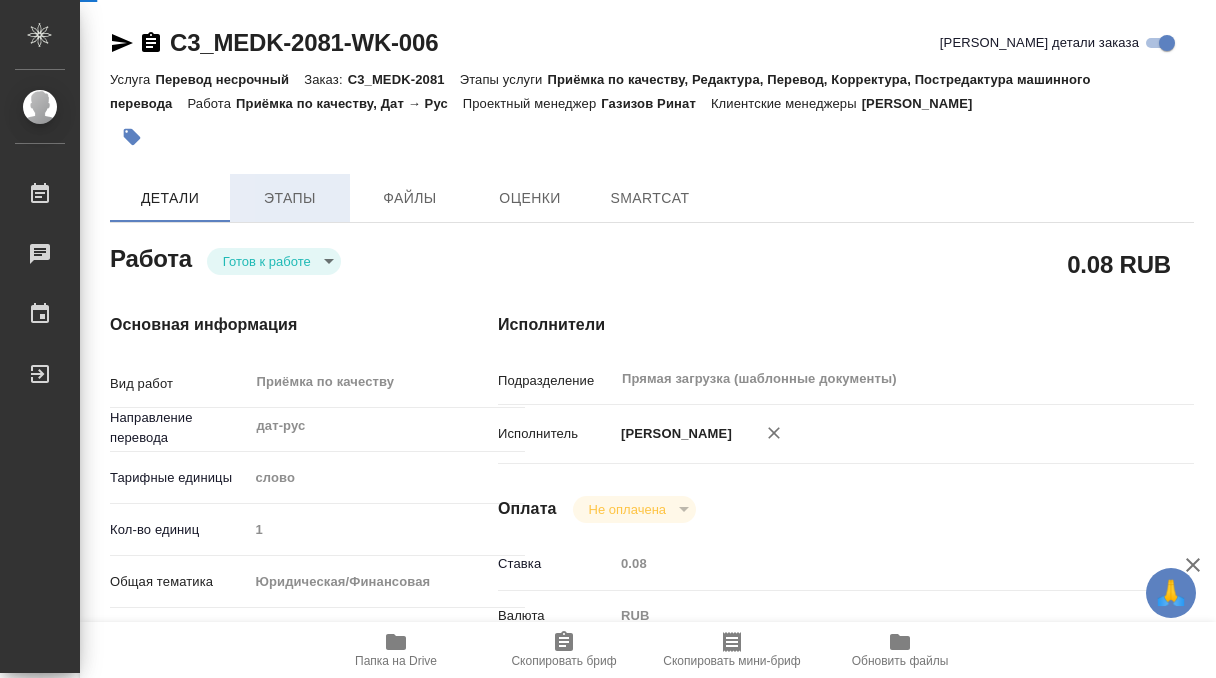 type on "x" 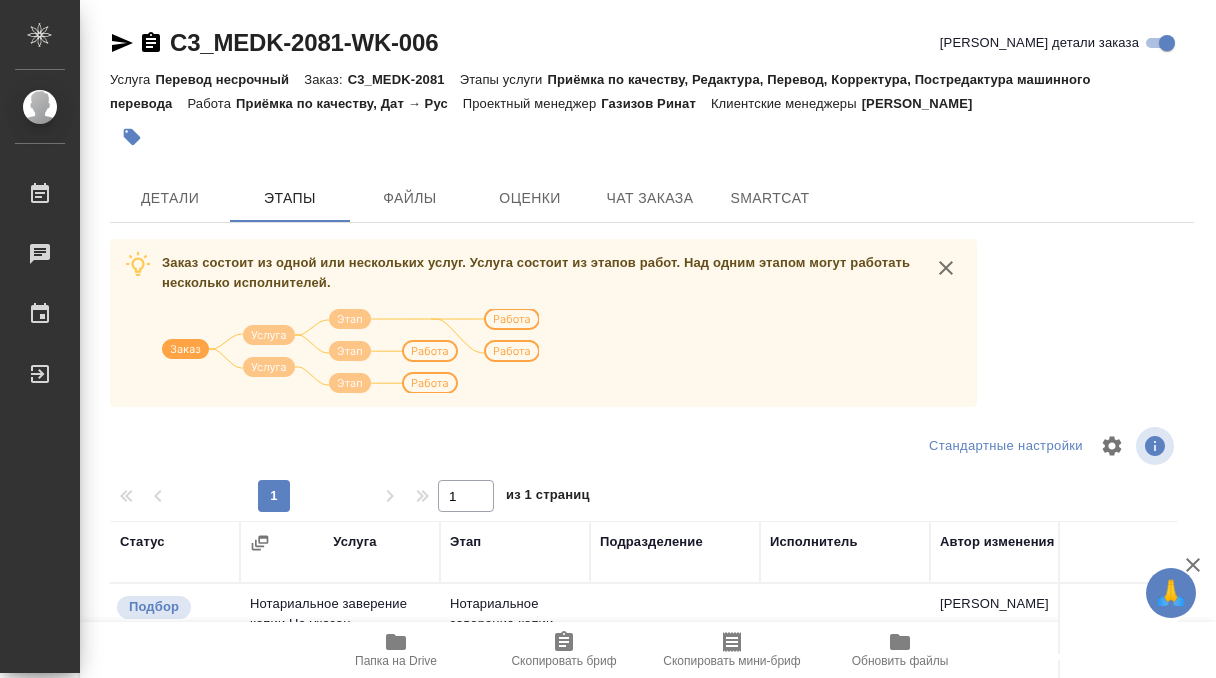 scroll, scrollTop: 290, scrollLeft: 0, axis: vertical 